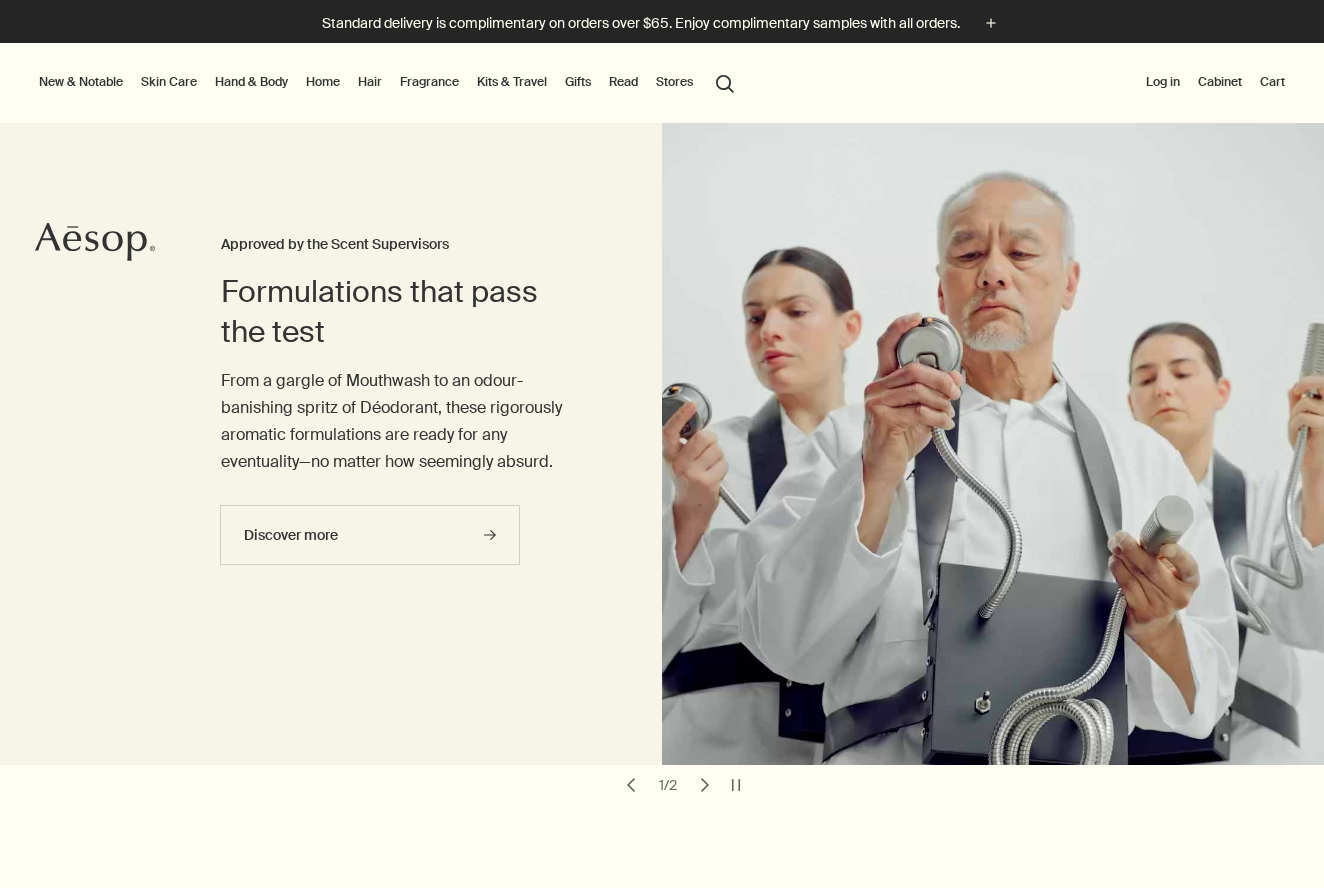 scroll, scrollTop: 0, scrollLeft: 0, axis: both 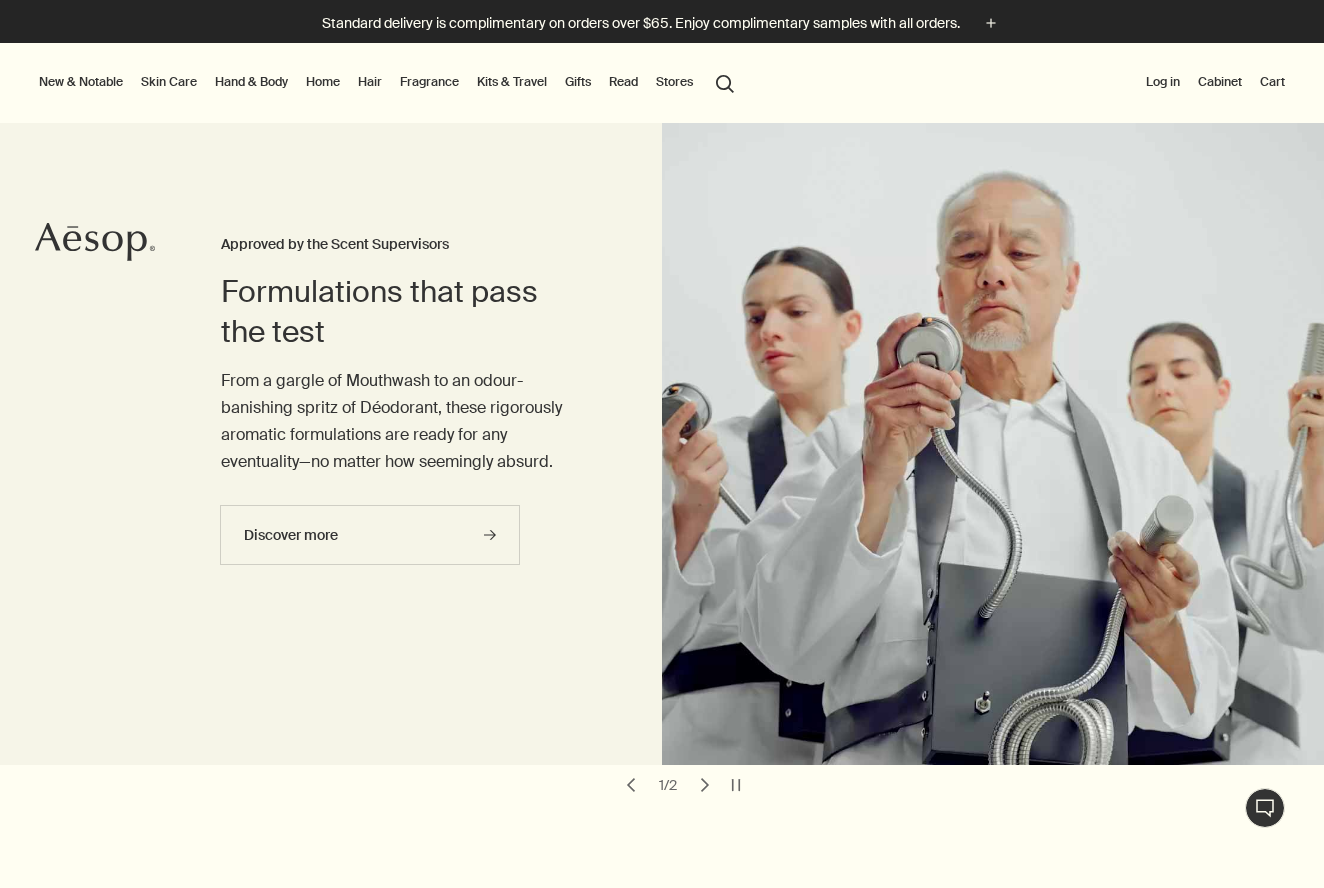 click on "Hand & Body" at bounding box center (251, 82) 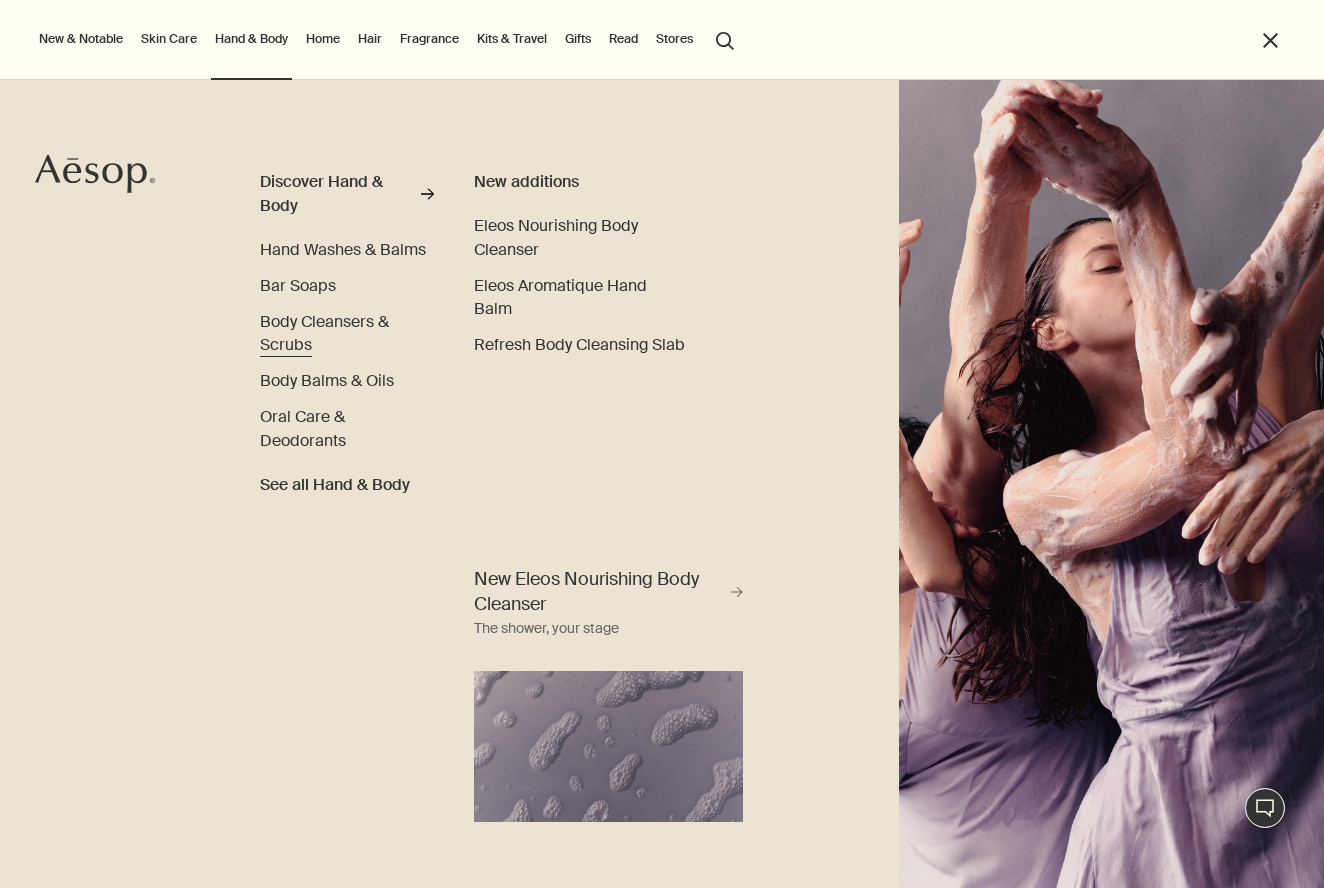 click on "Body Cleansers & Scrubs" at bounding box center (324, 333) 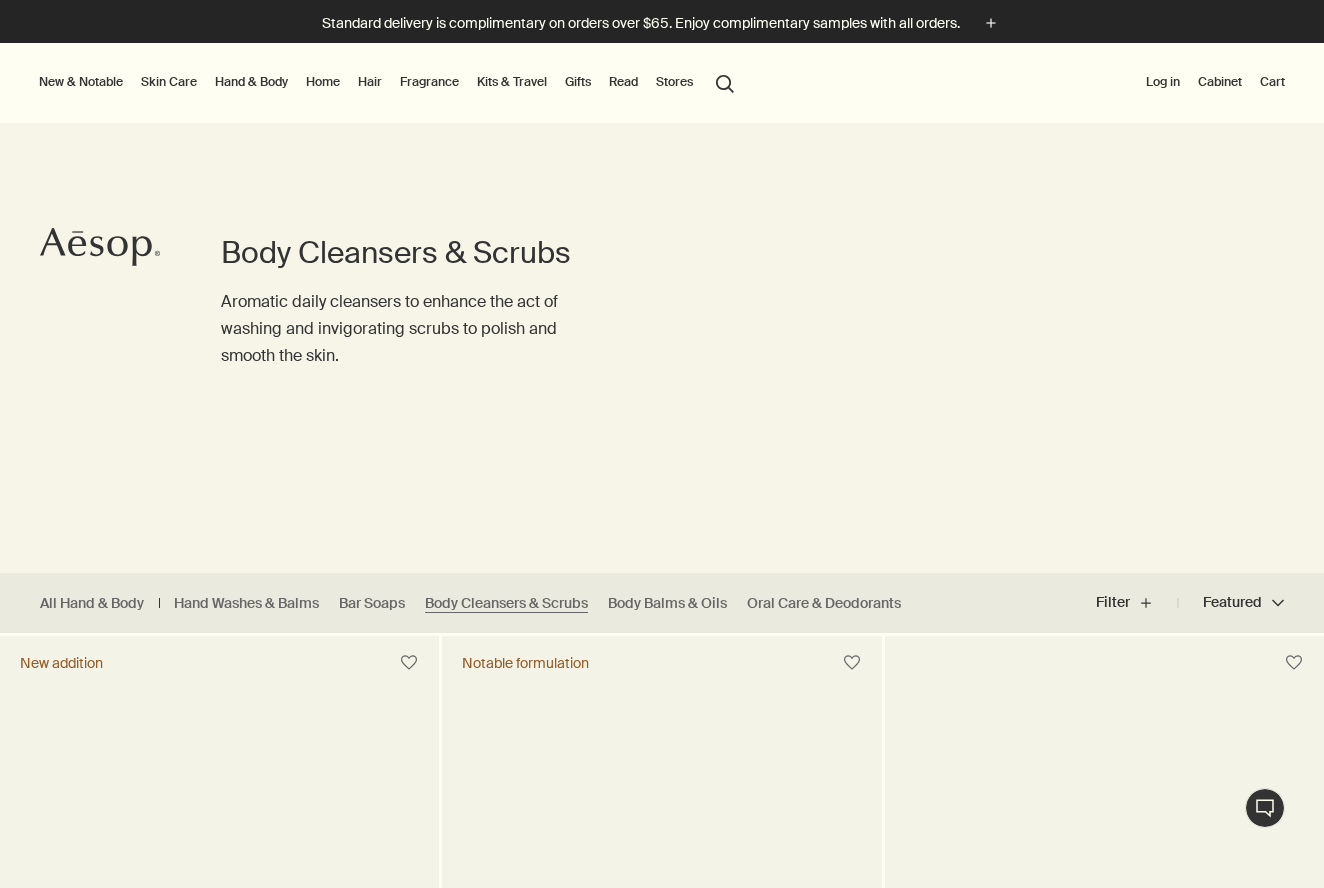 scroll, scrollTop: 0, scrollLeft: 0, axis: both 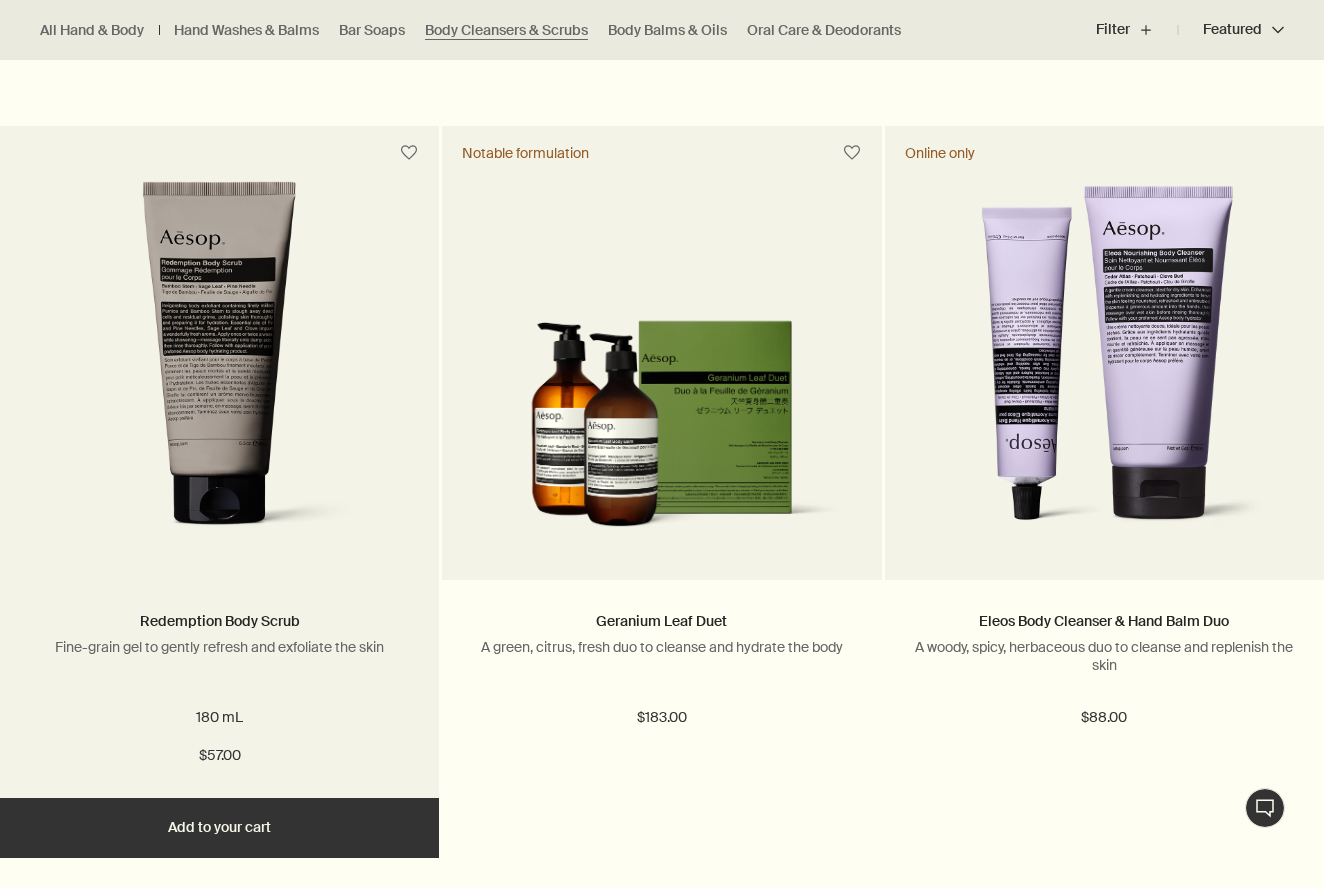 click on "Add Add to your cart" at bounding box center (219, 828) 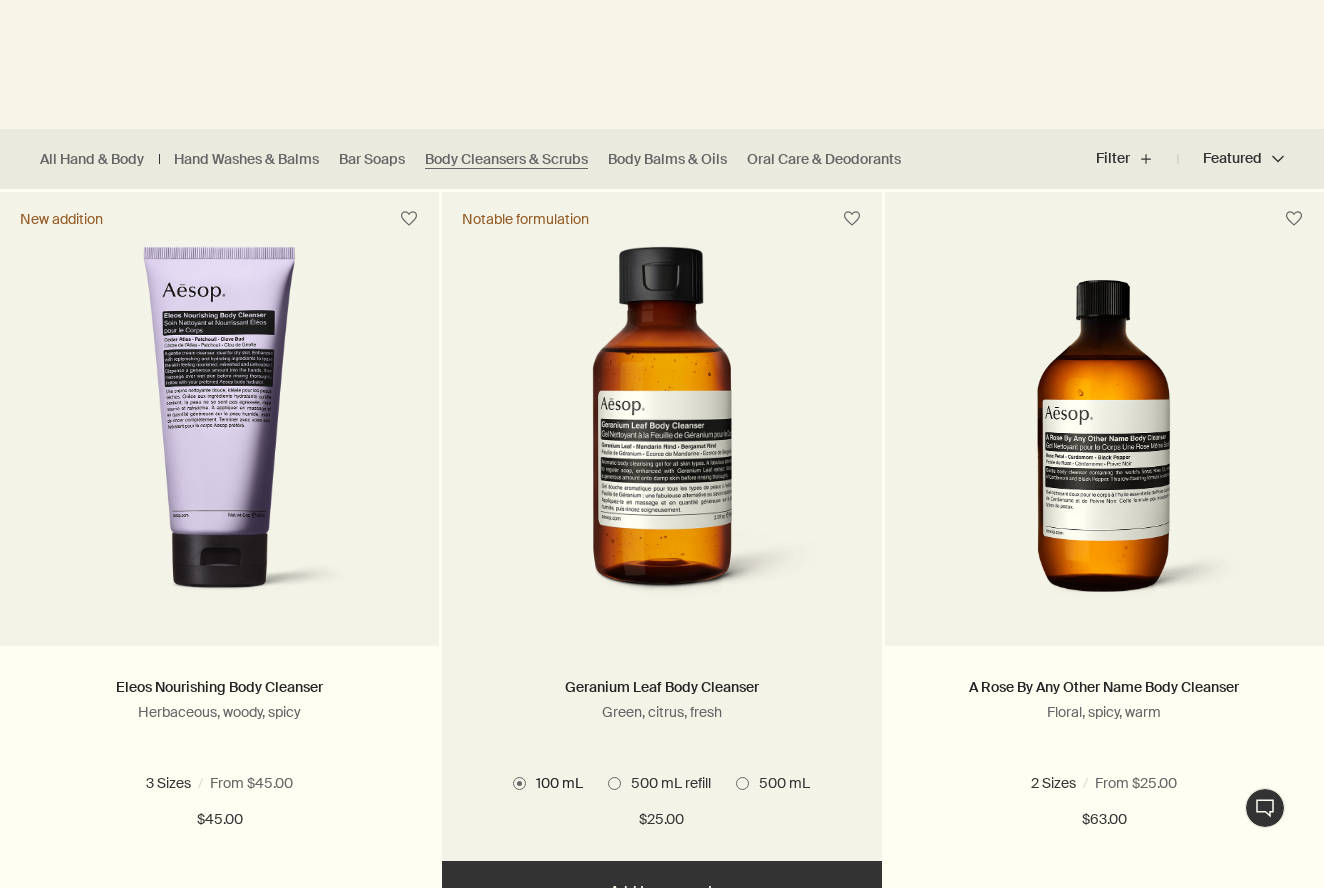 scroll, scrollTop: 576, scrollLeft: 0, axis: vertical 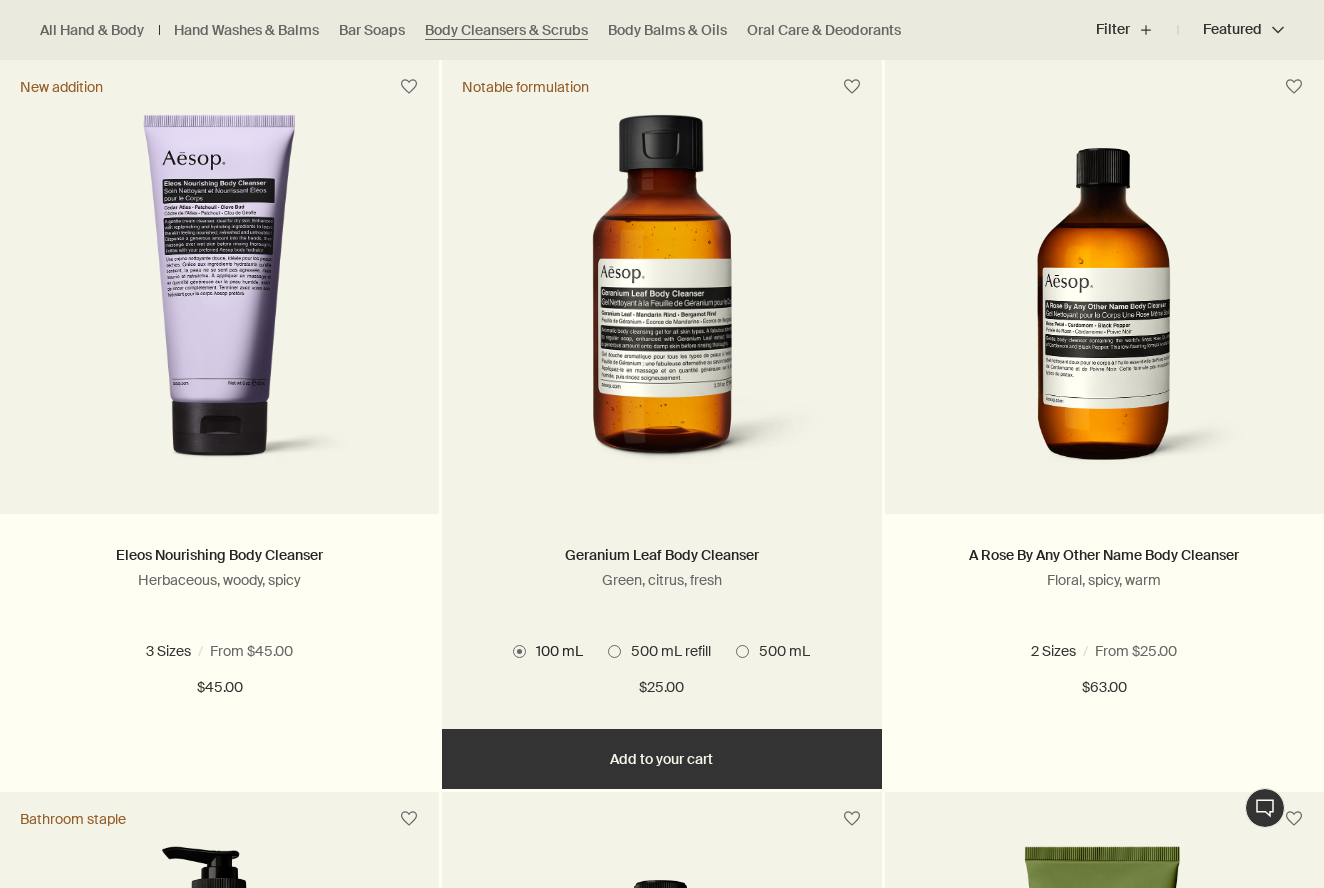 click at bounding box center (614, 651) 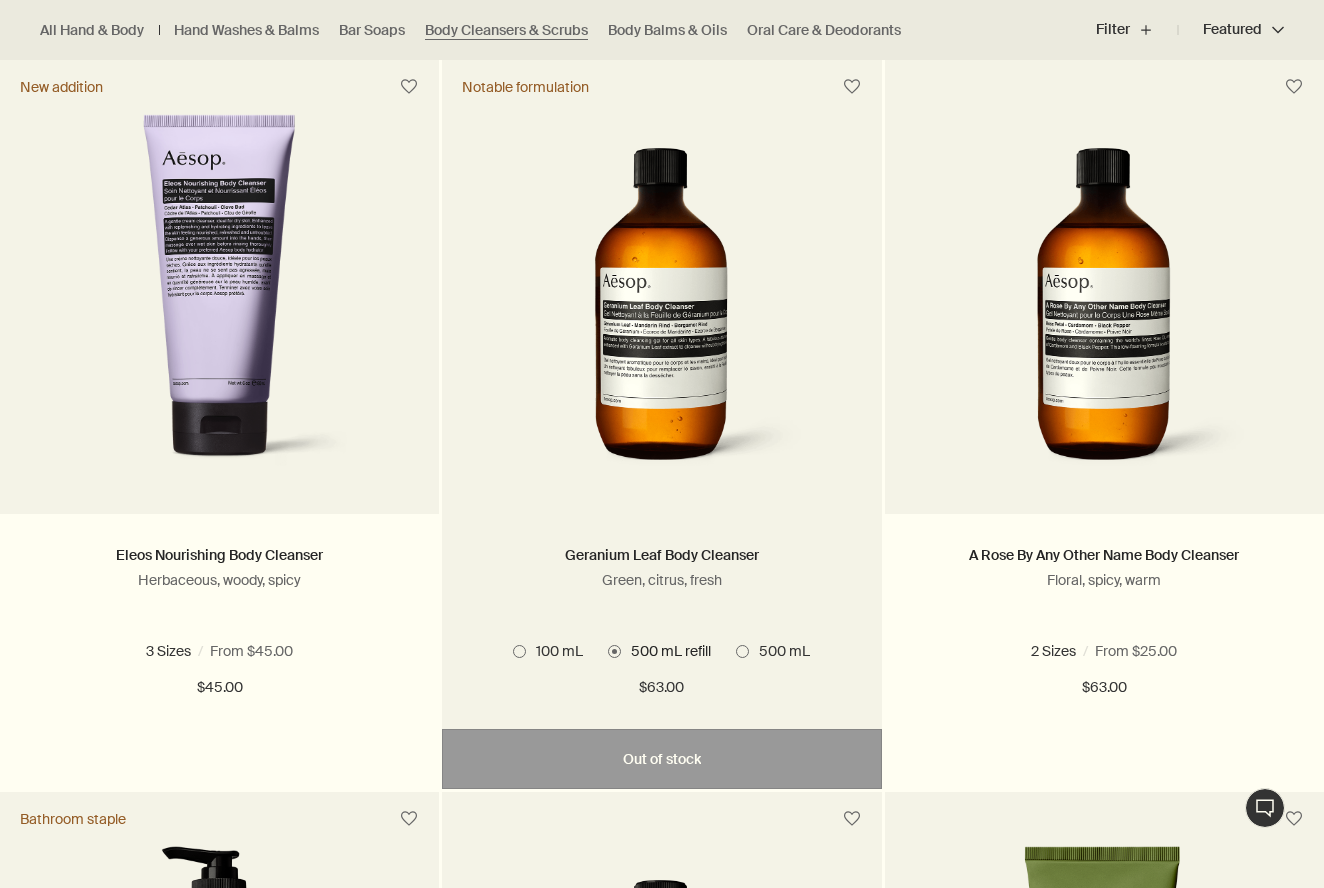 click at bounding box center (742, 651) 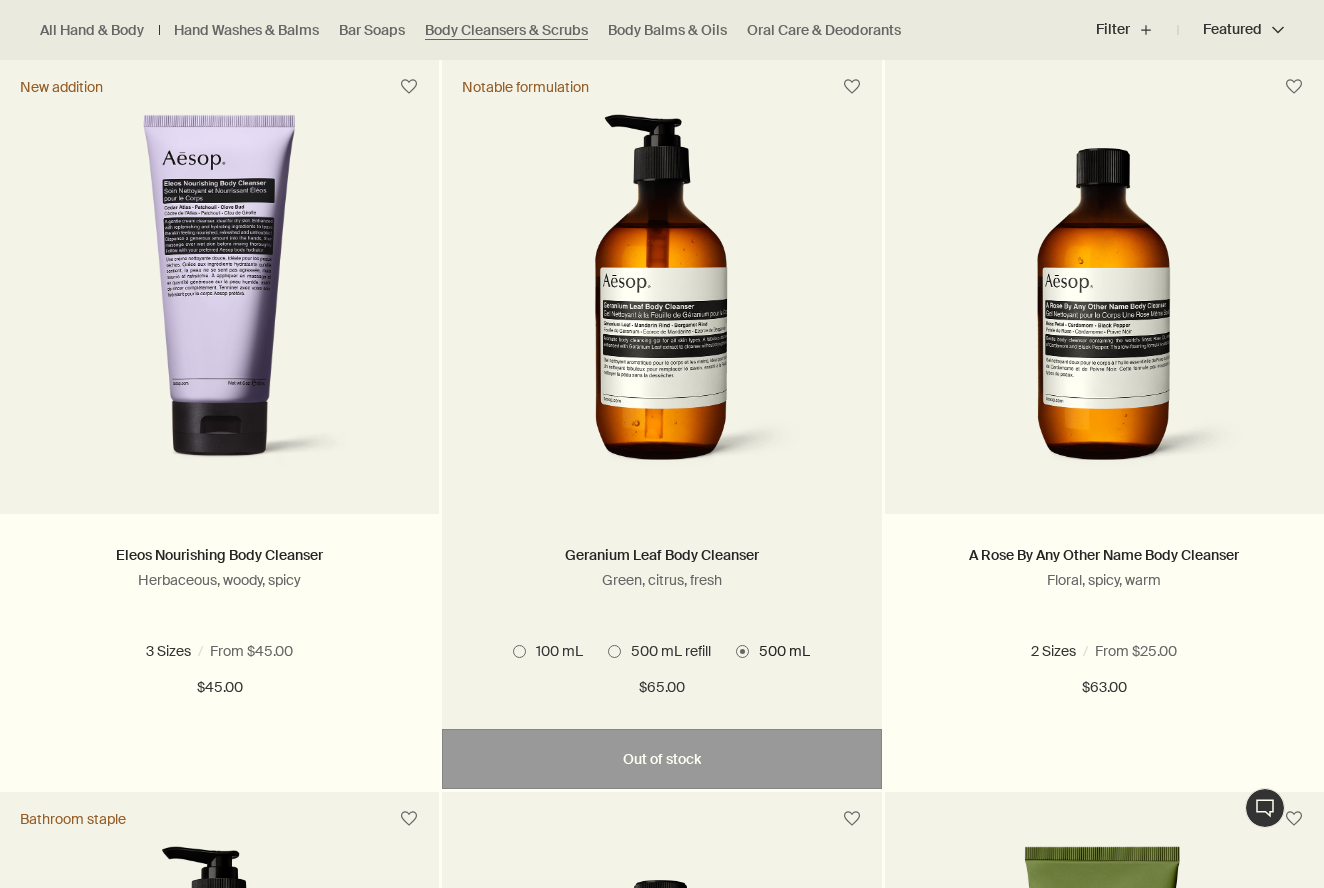 click at bounding box center (519, 651) 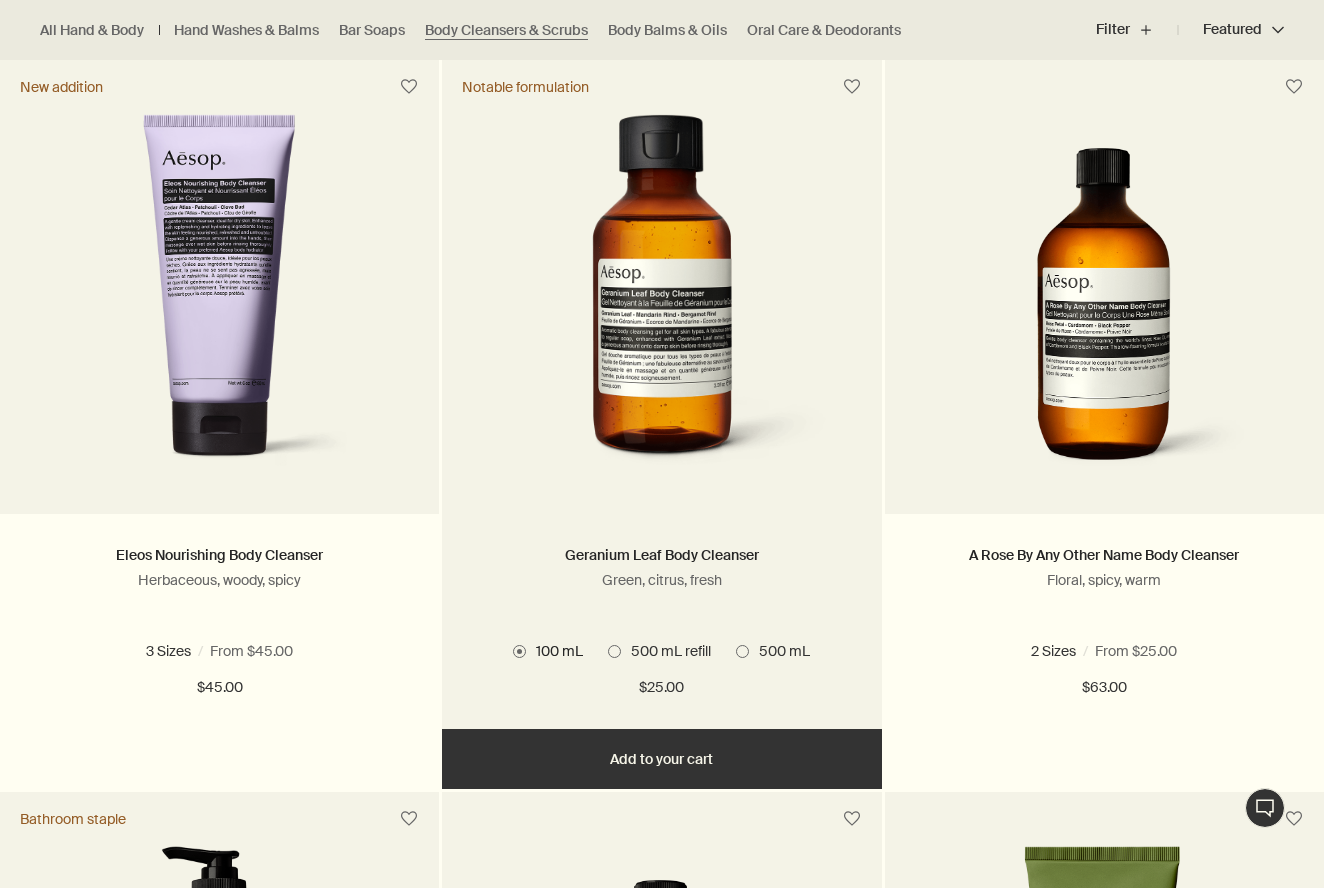 click on "Add Add to your cart" at bounding box center [661, 759] 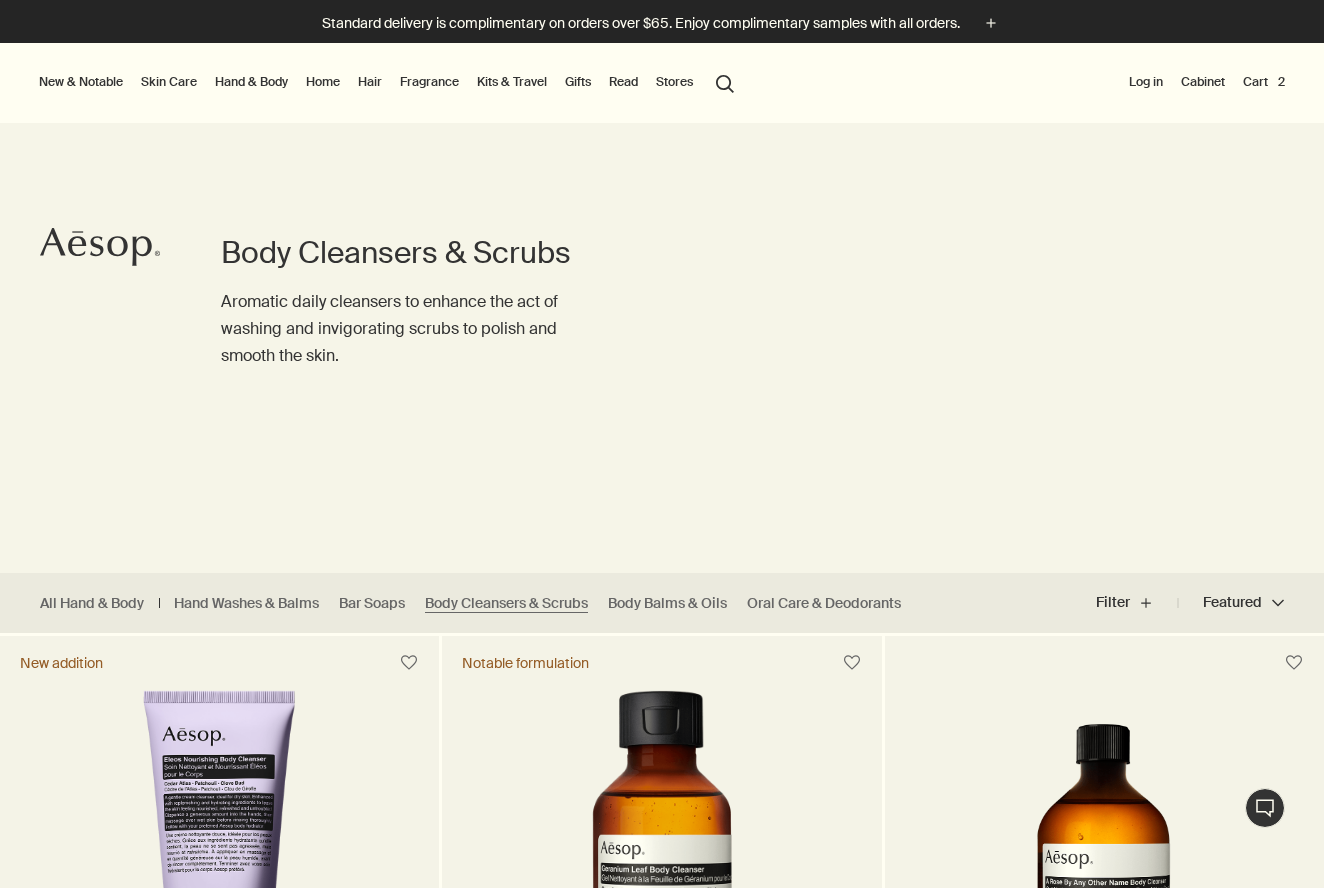 scroll, scrollTop: 0, scrollLeft: 0, axis: both 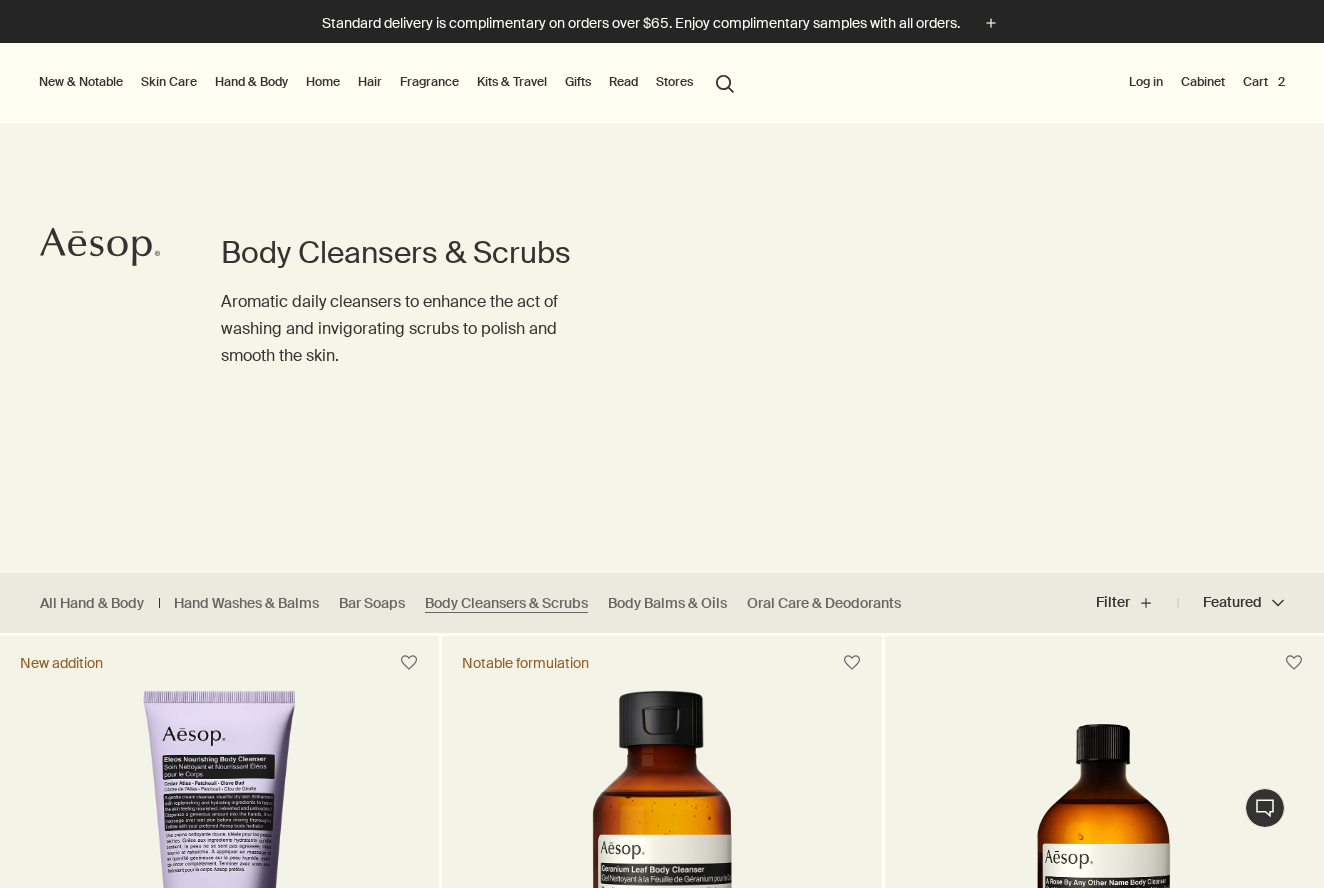 click on "Hand & Body" at bounding box center [251, 82] 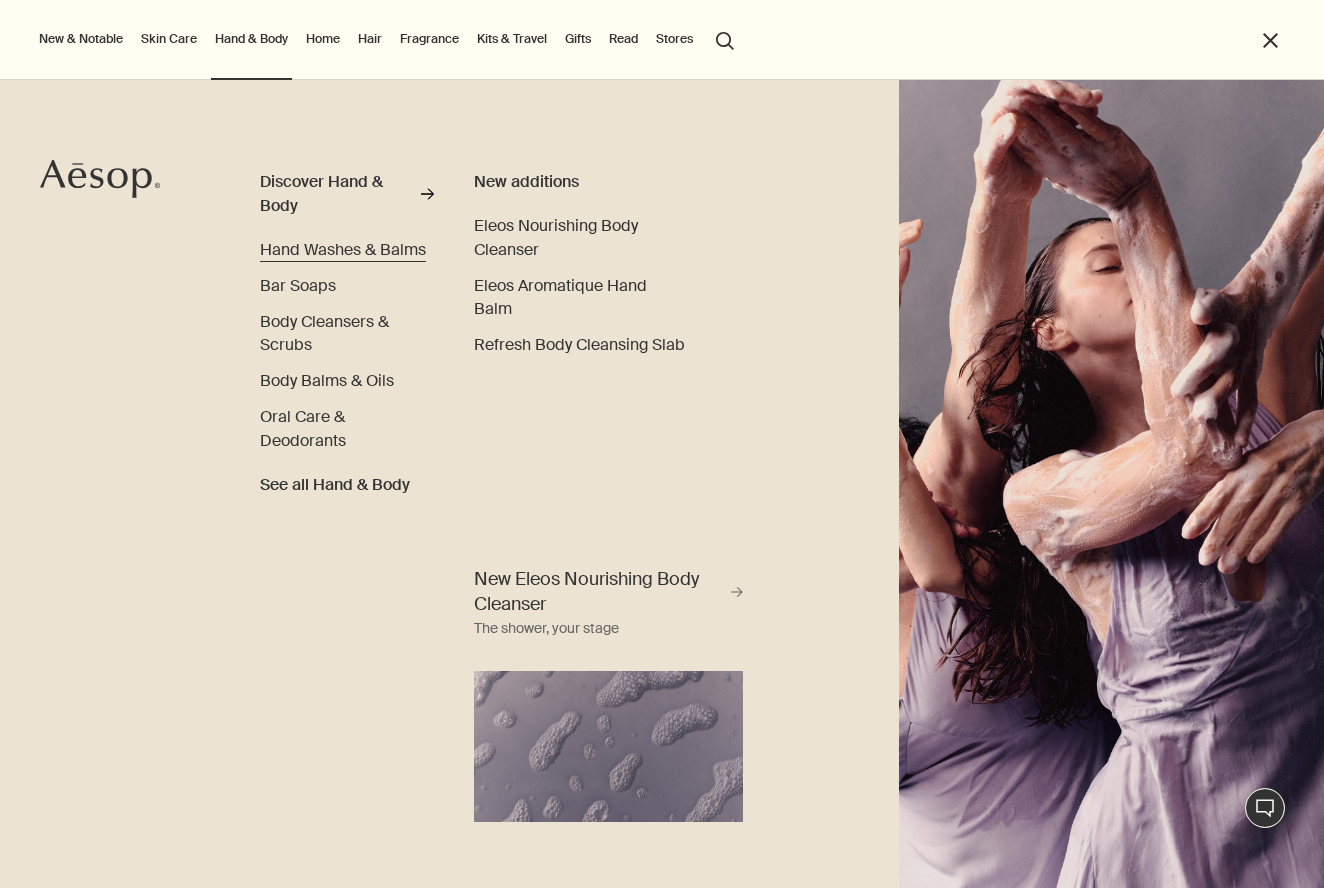 click on "Hand Washes & Balms" at bounding box center [343, 249] 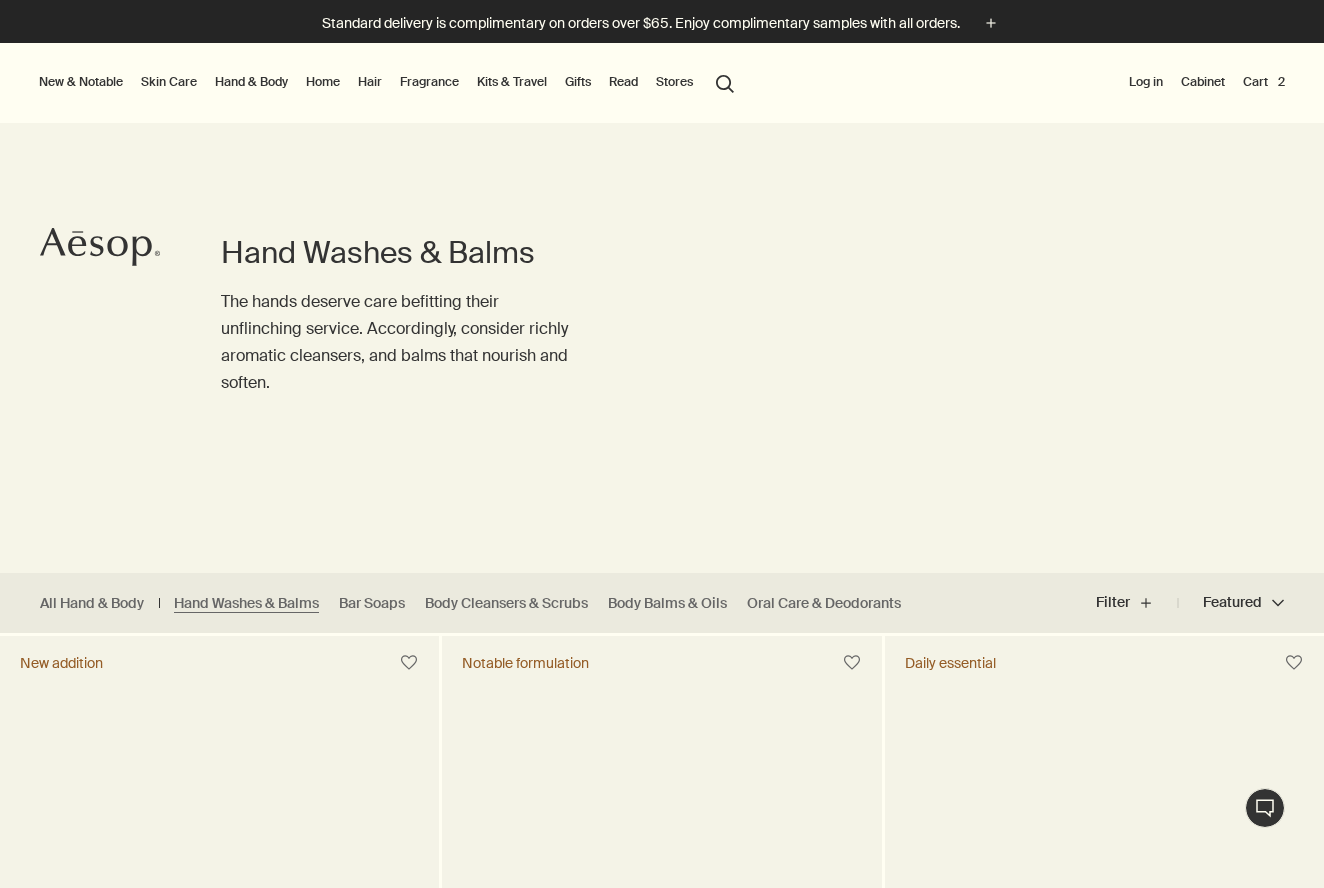 scroll, scrollTop: 0, scrollLeft: 0, axis: both 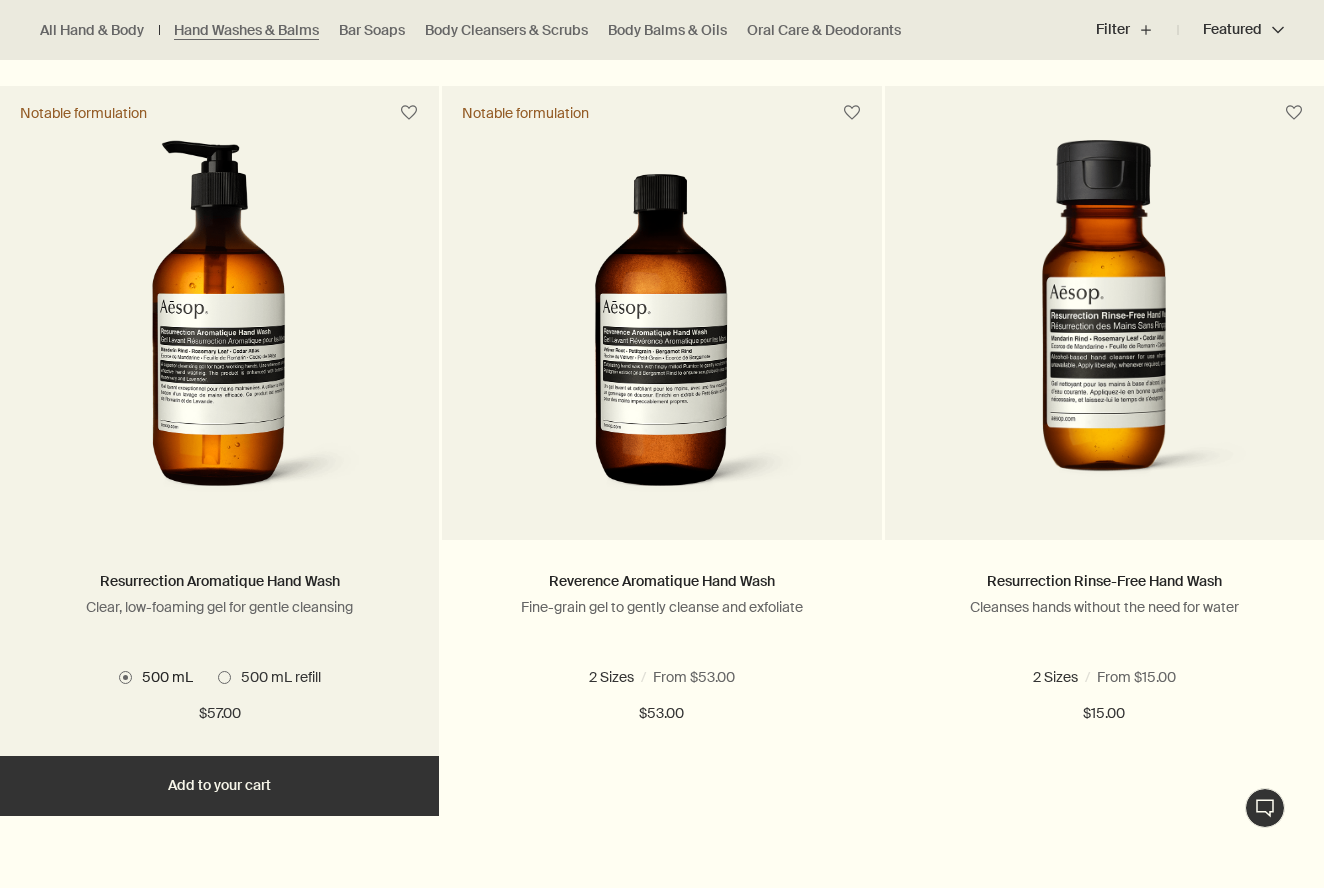 click at bounding box center [224, 677] 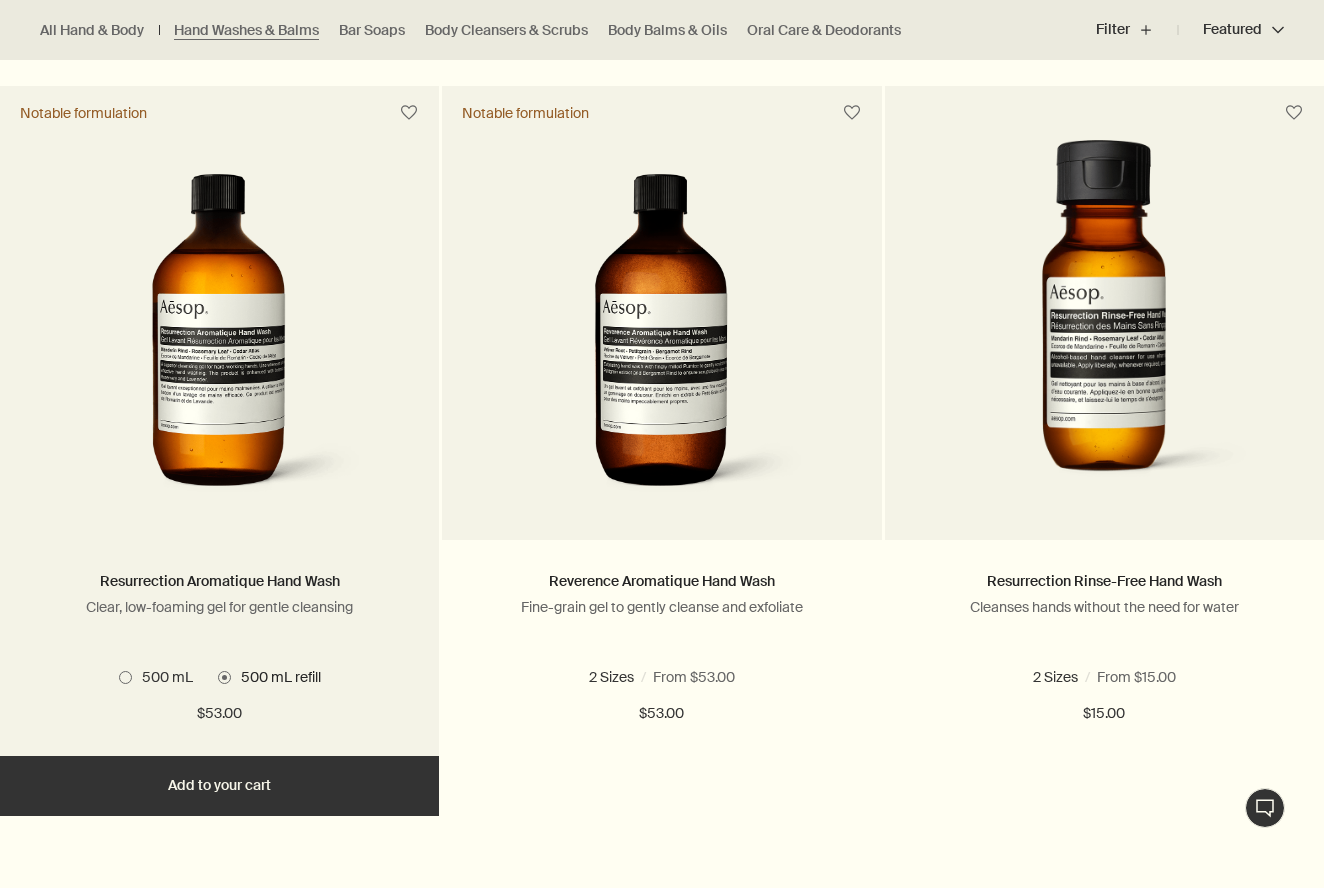 click on "500 mL 500 mL refill" at bounding box center [219, 677] 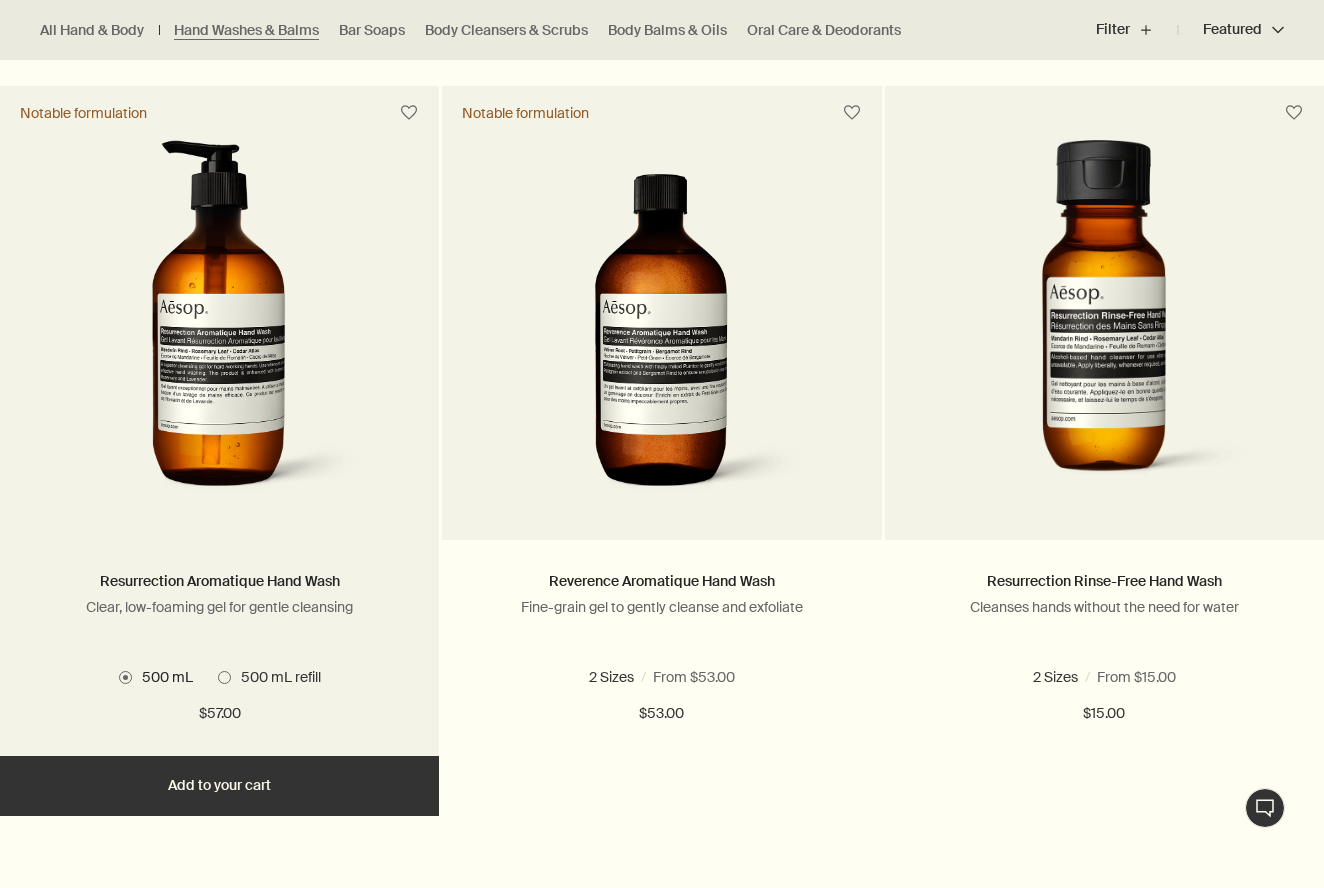click at bounding box center (224, 677) 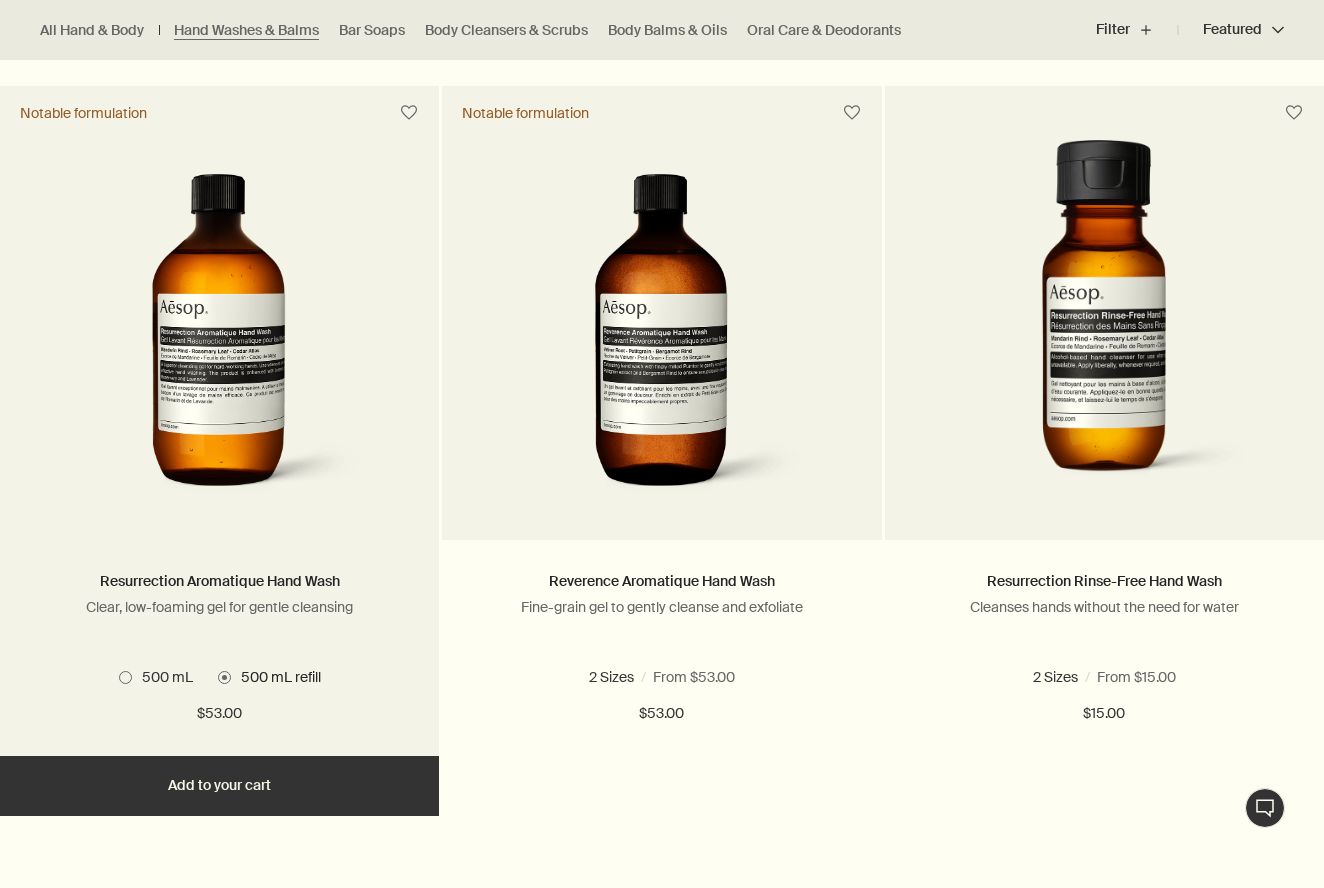 click on "Add Add to your cart" at bounding box center (219, 786) 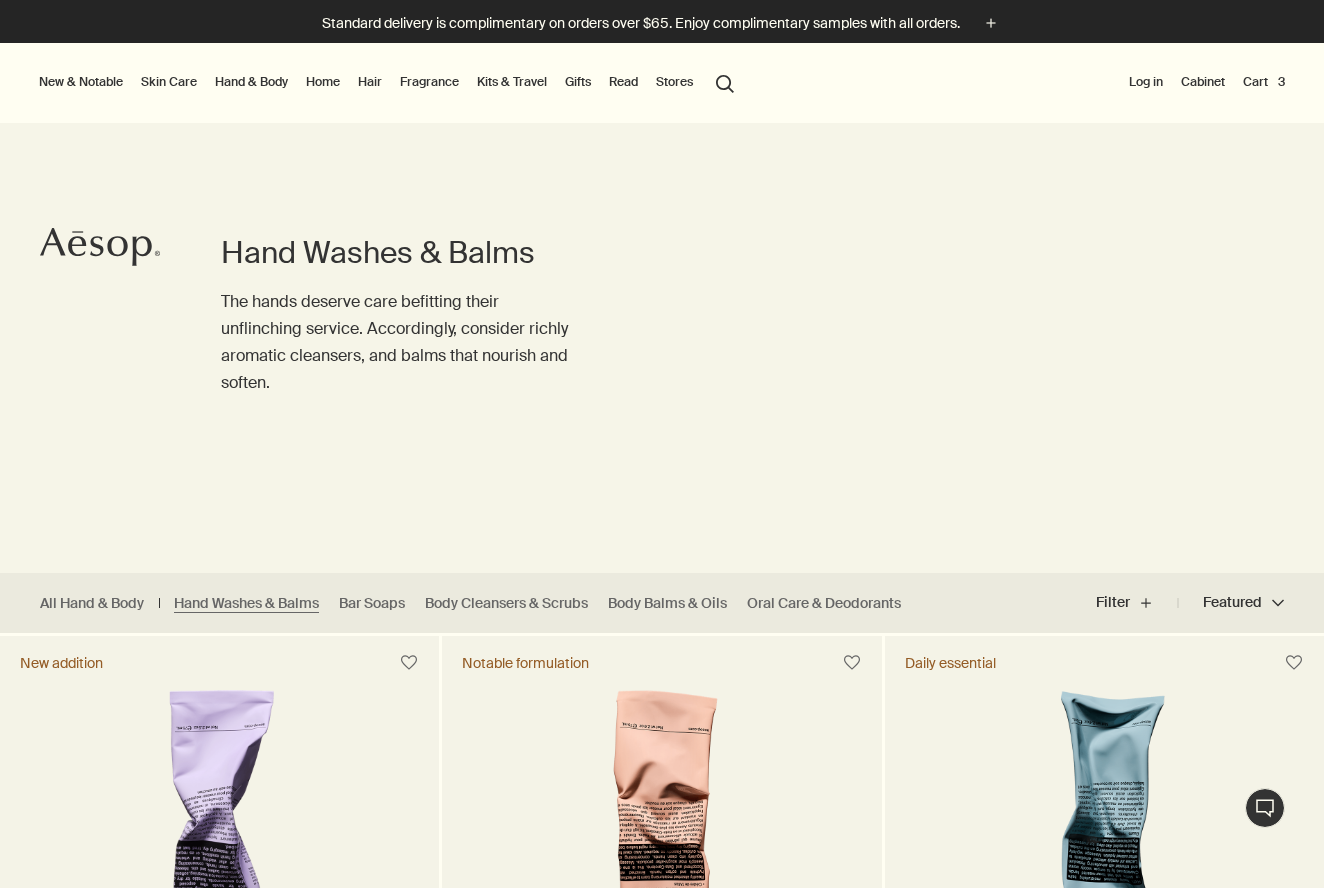 scroll, scrollTop: 0, scrollLeft: 0, axis: both 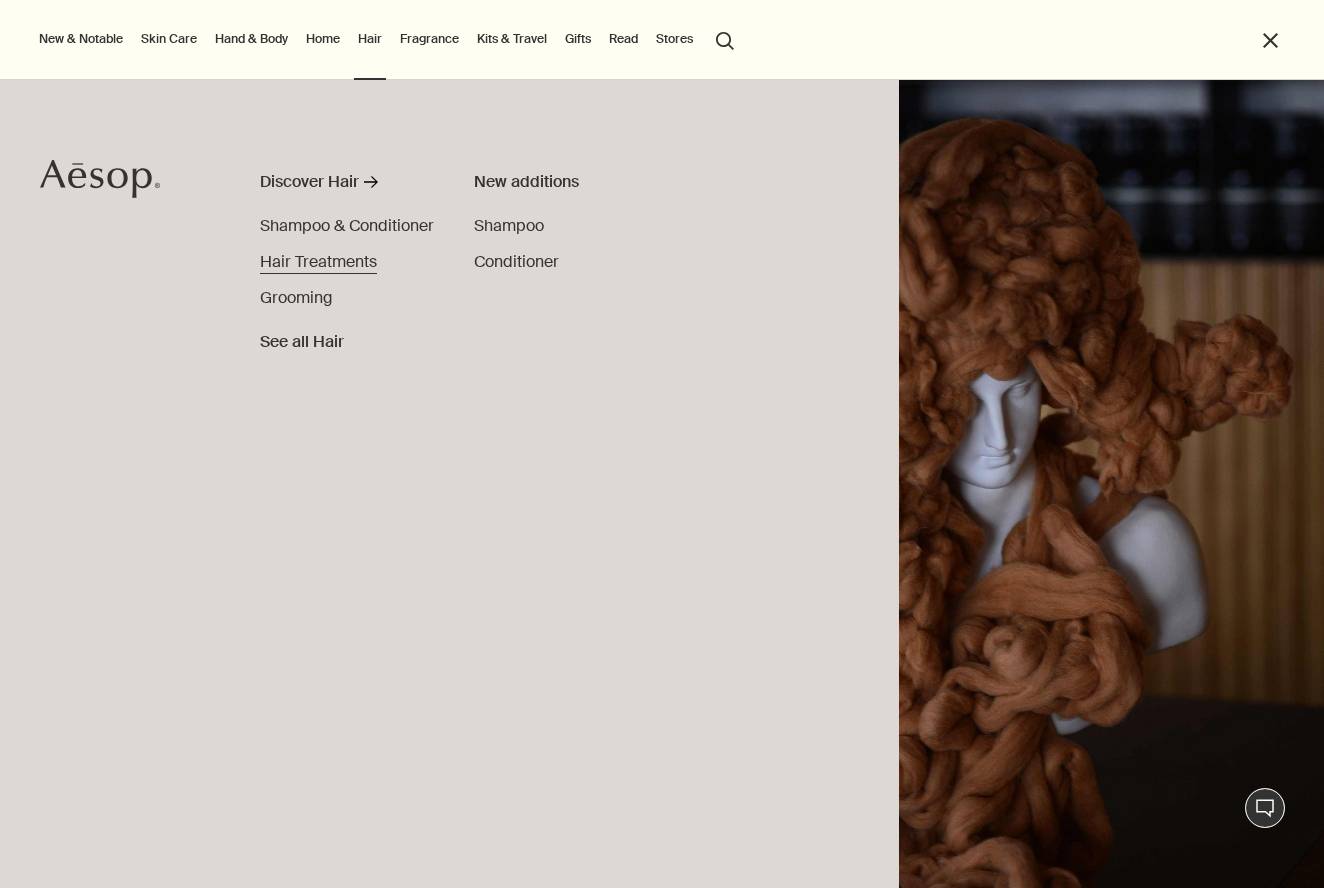 click on "Hair Treatments" at bounding box center (318, 261) 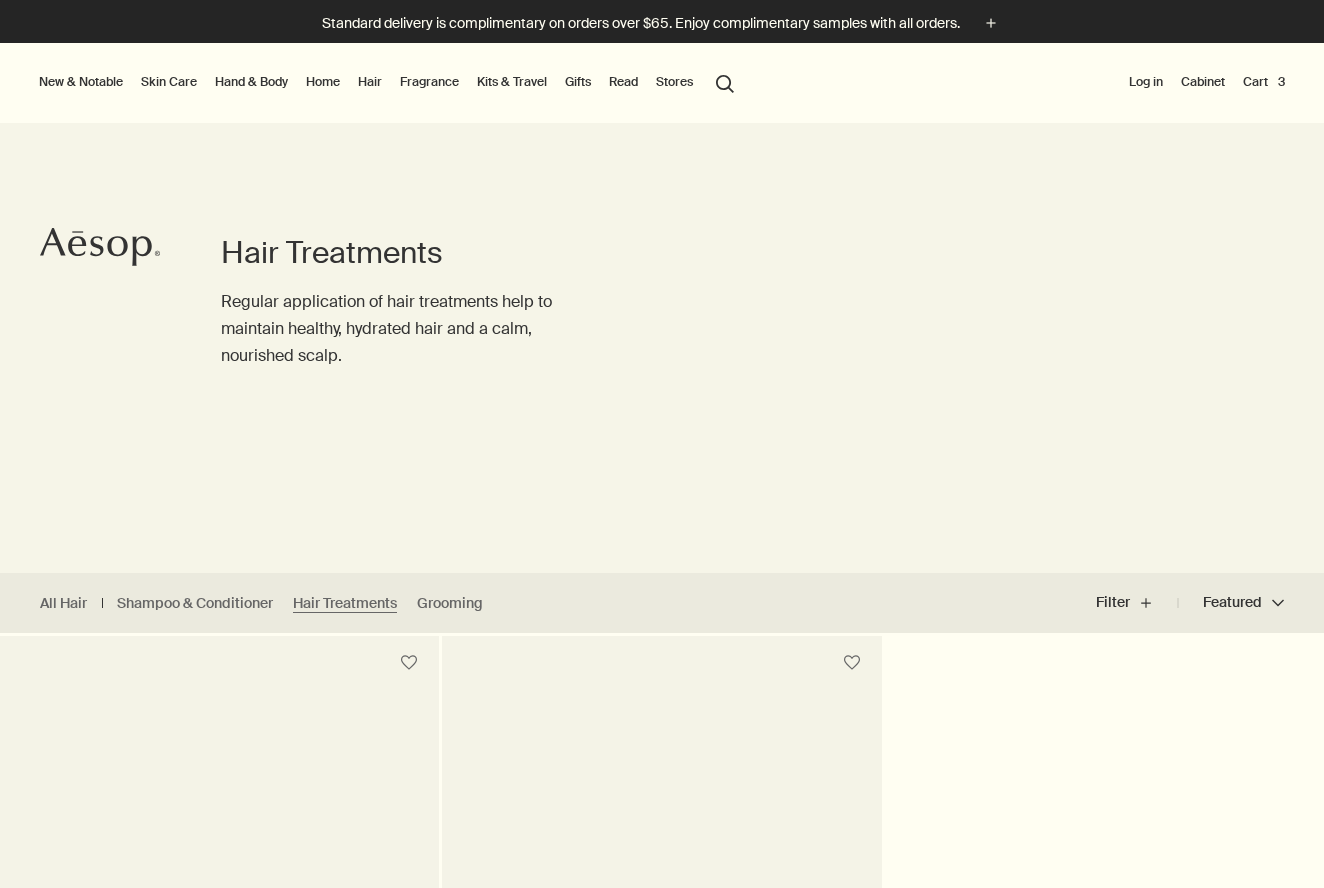 scroll, scrollTop: 0, scrollLeft: 0, axis: both 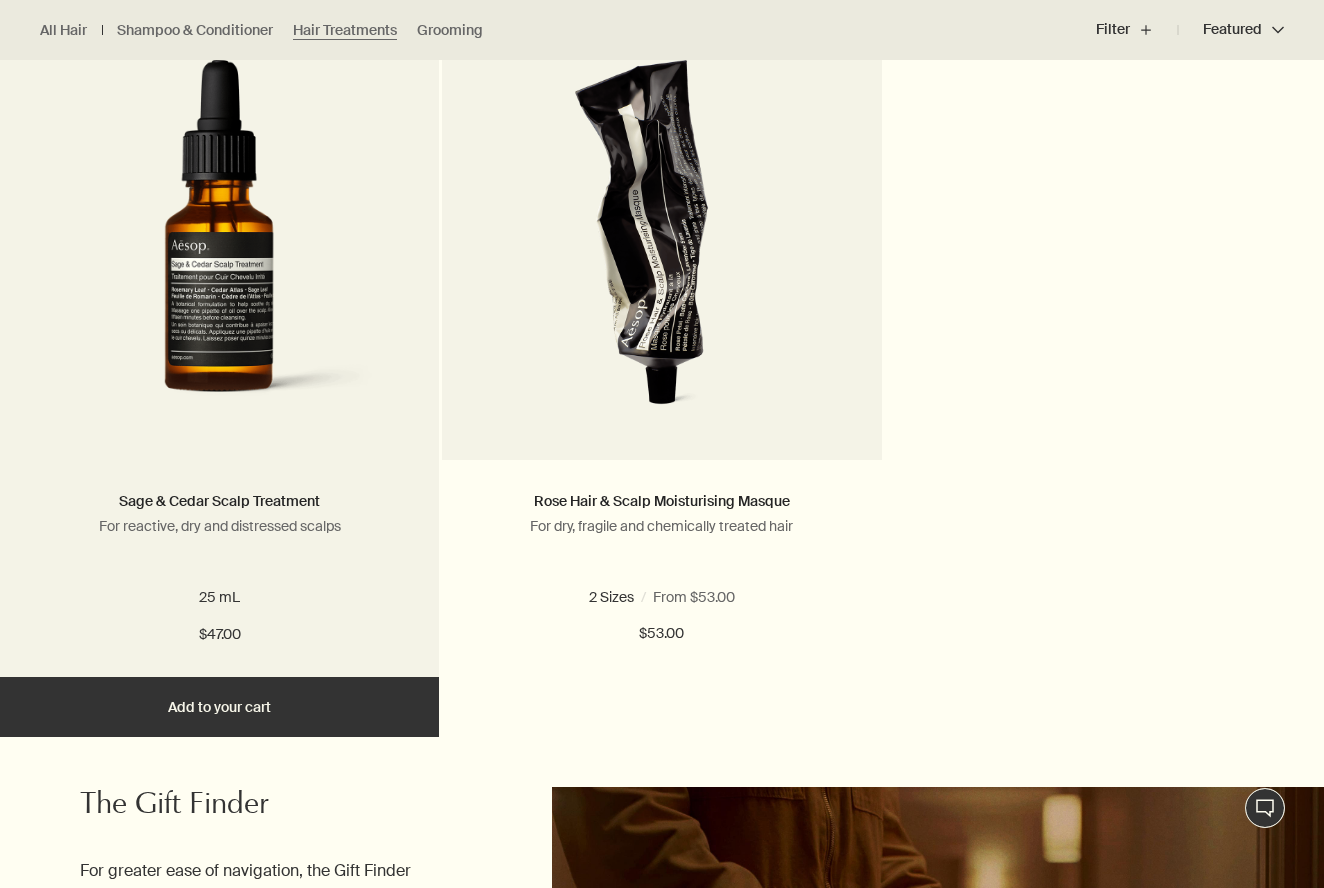 click on "Add Add to your cart" at bounding box center [219, 707] 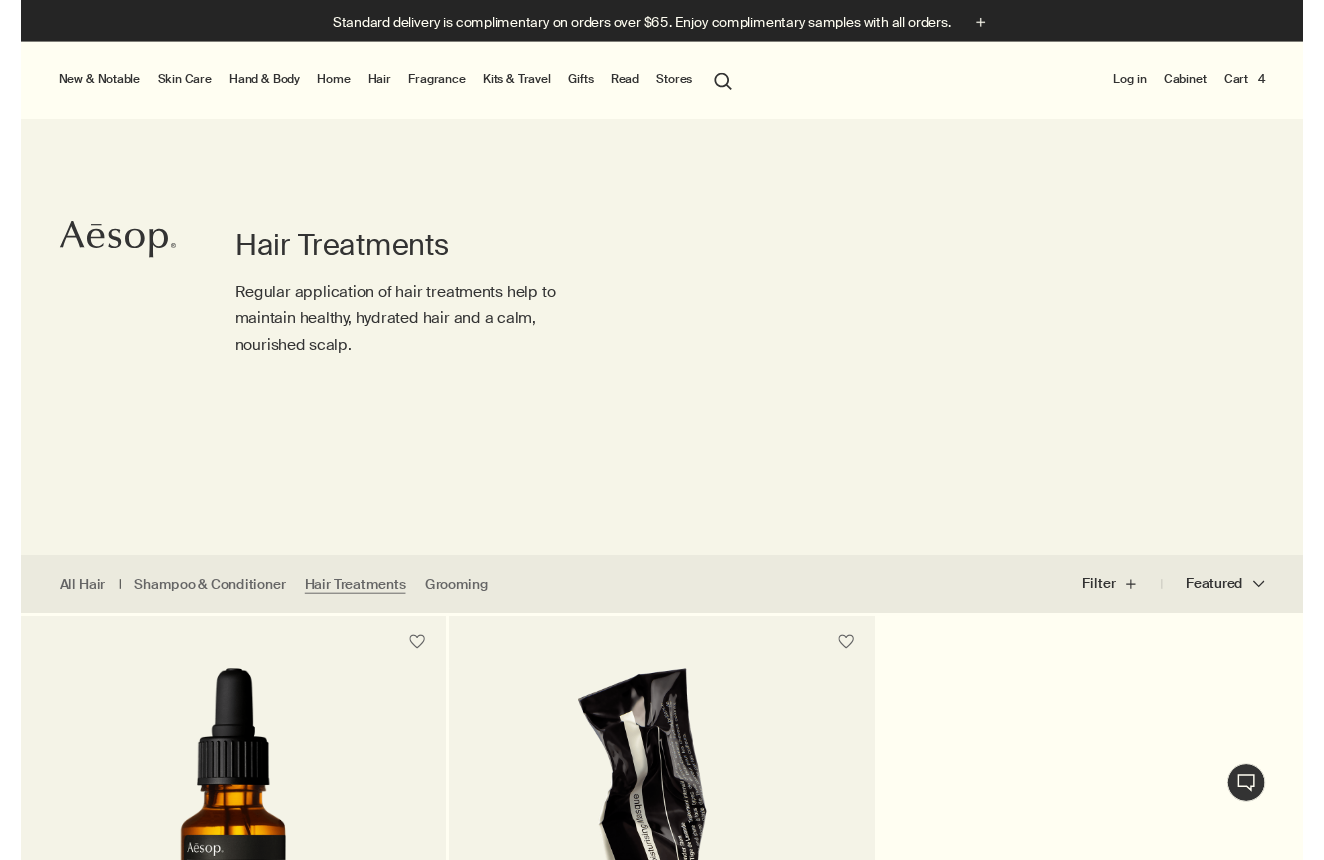 scroll, scrollTop: 0, scrollLeft: 0, axis: both 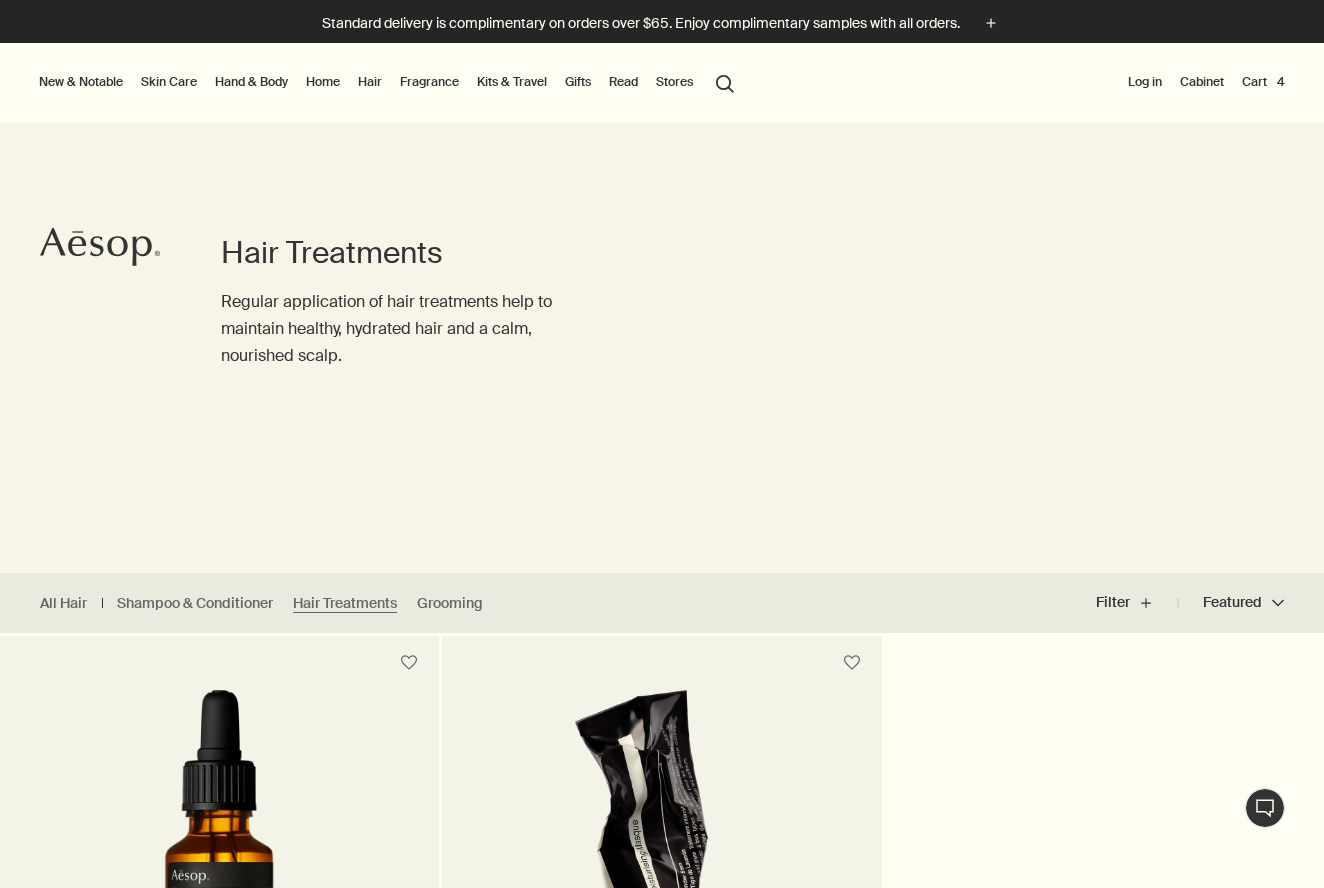 click on "Cart 4" at bounding box center (1263, 82) 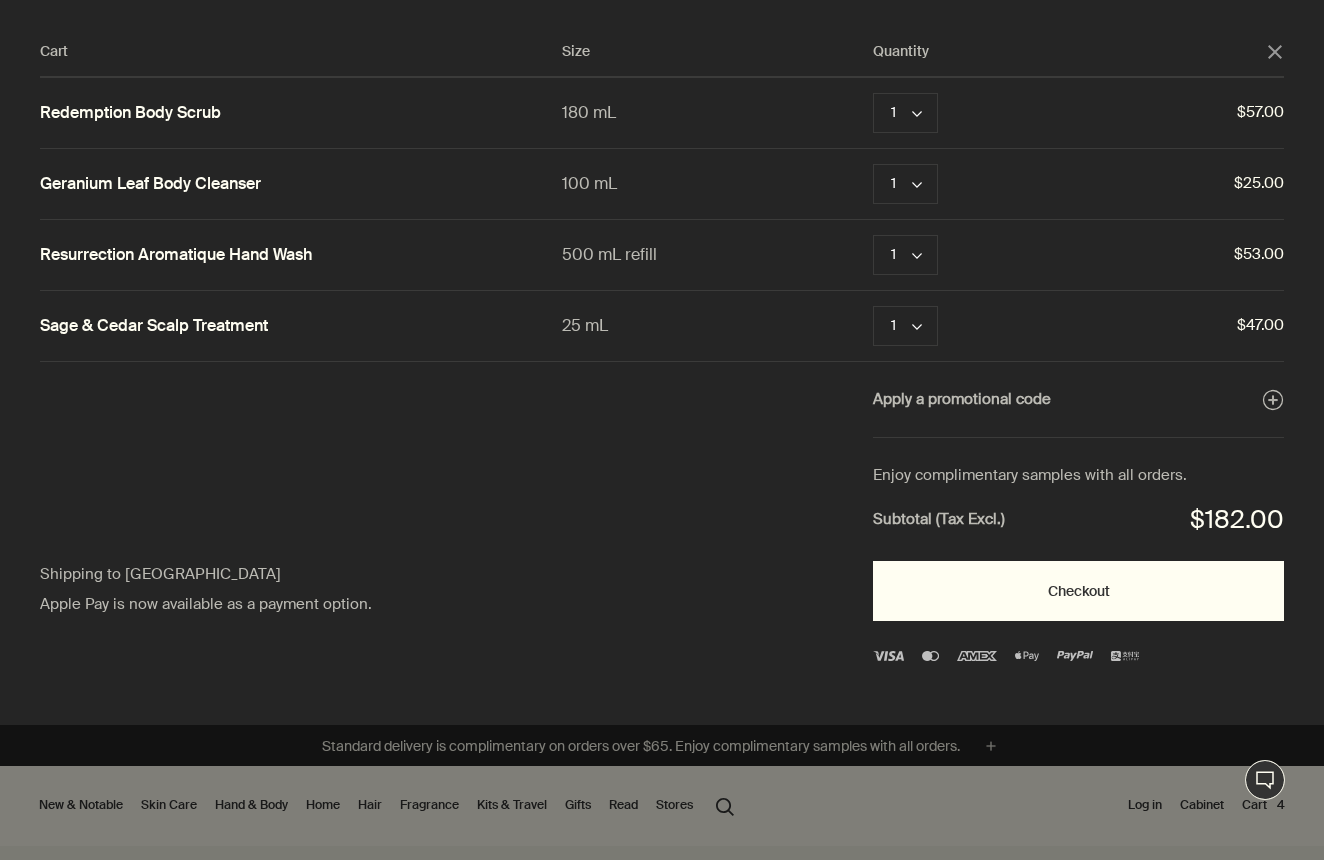 click on "Checkout" at bounding box center (1078, 591) 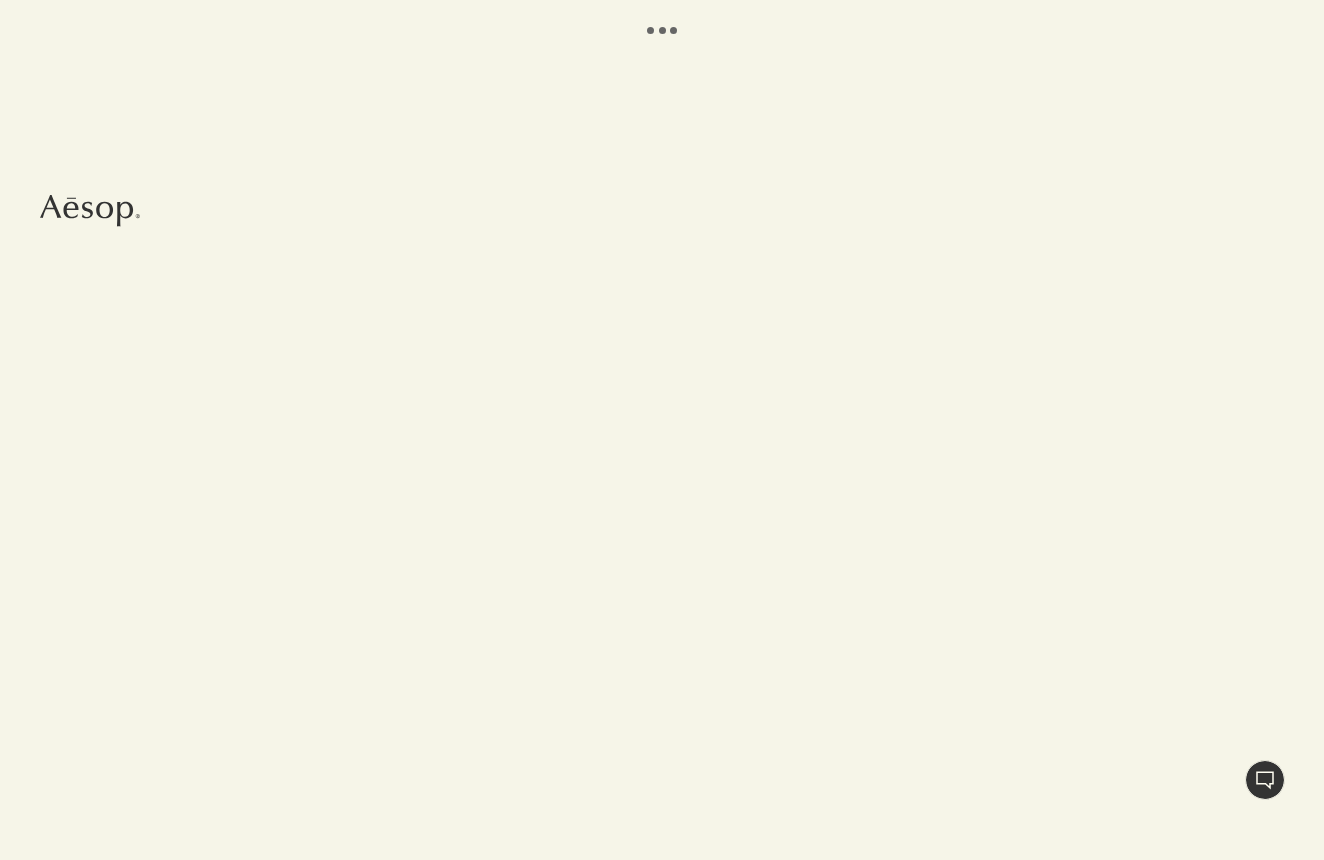 scroll, scrollTop: 0, scrollLeft: 0, axis: both 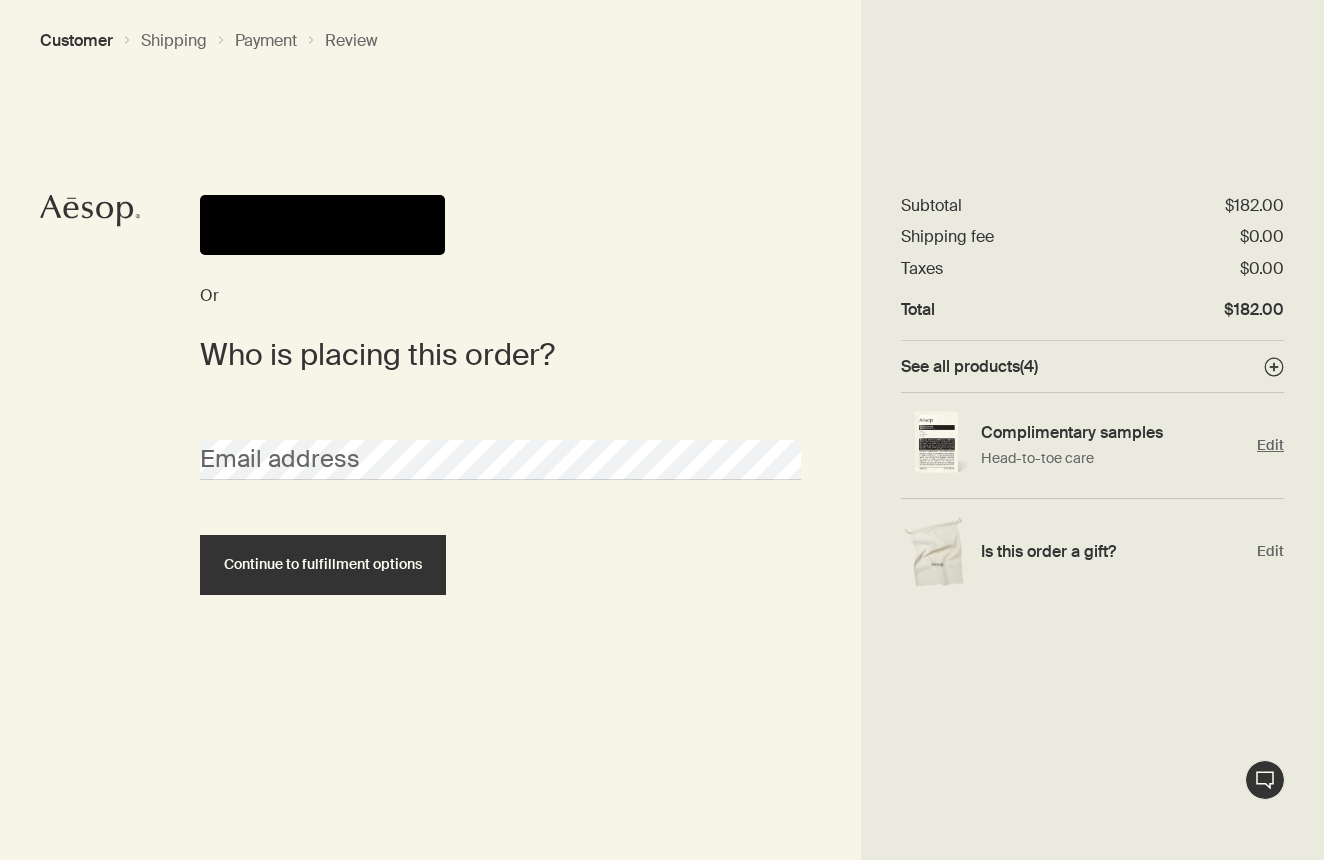 click on "Edit" at bounding box center [1270, 445] 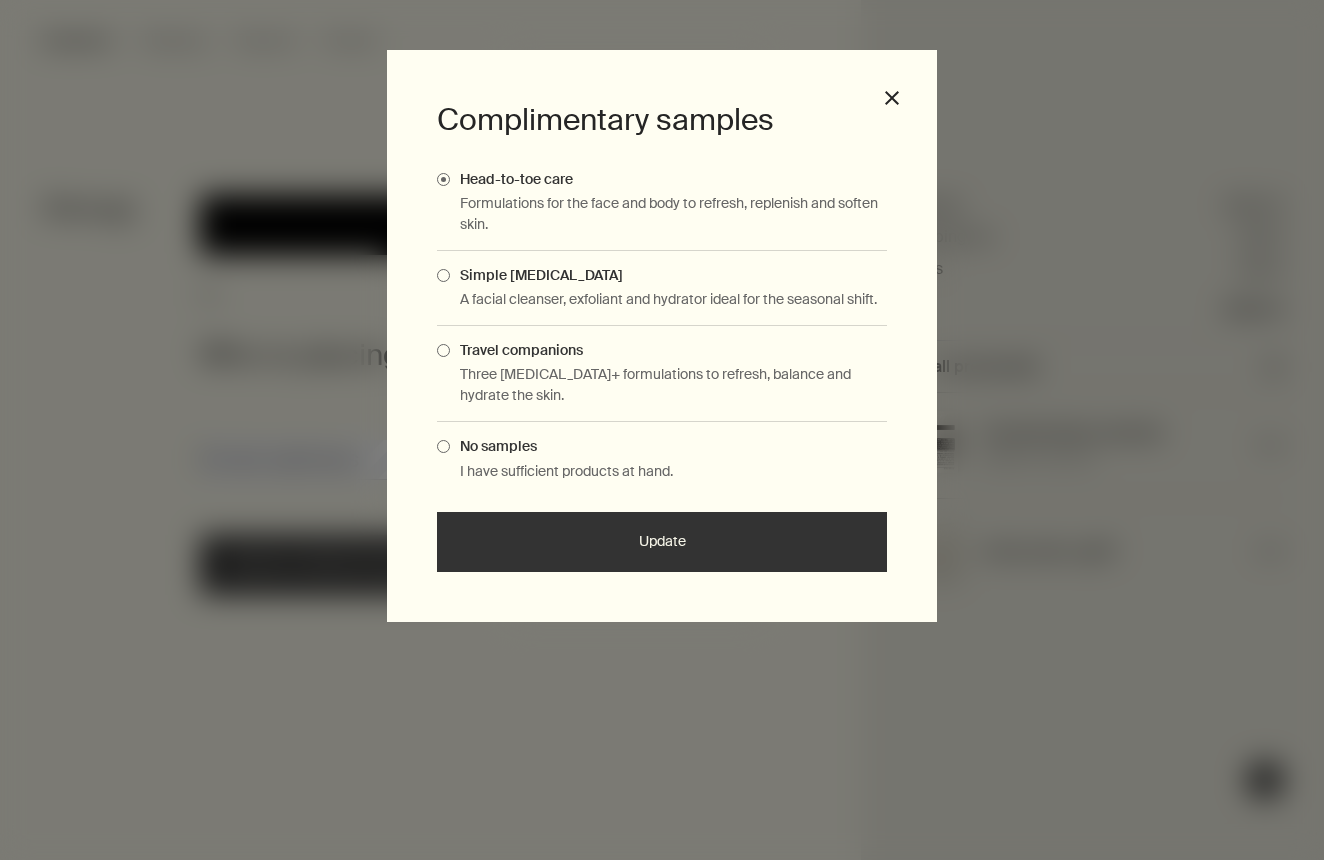 click at bounding box center [443, 350] 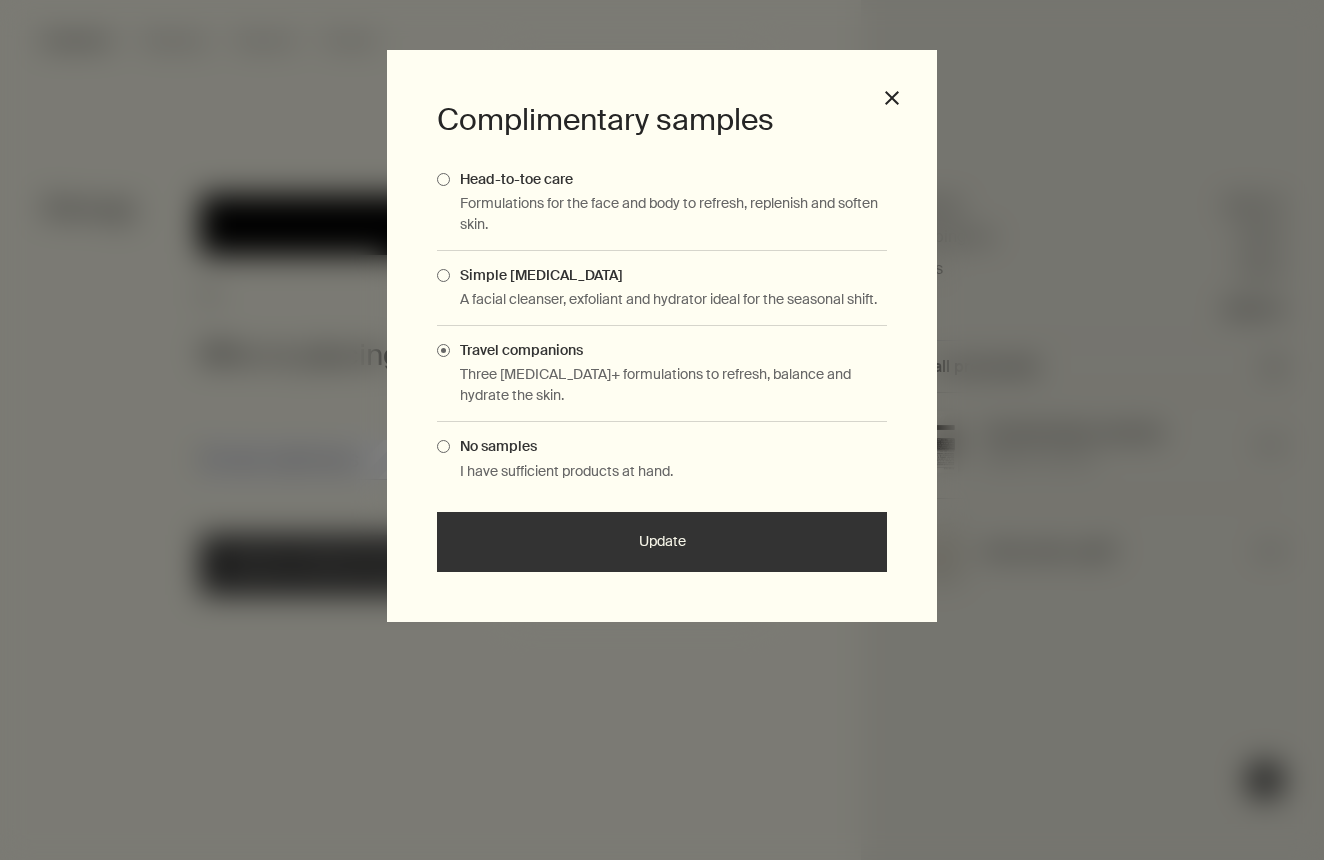 click on "Update" at bounding box center (662, 542) 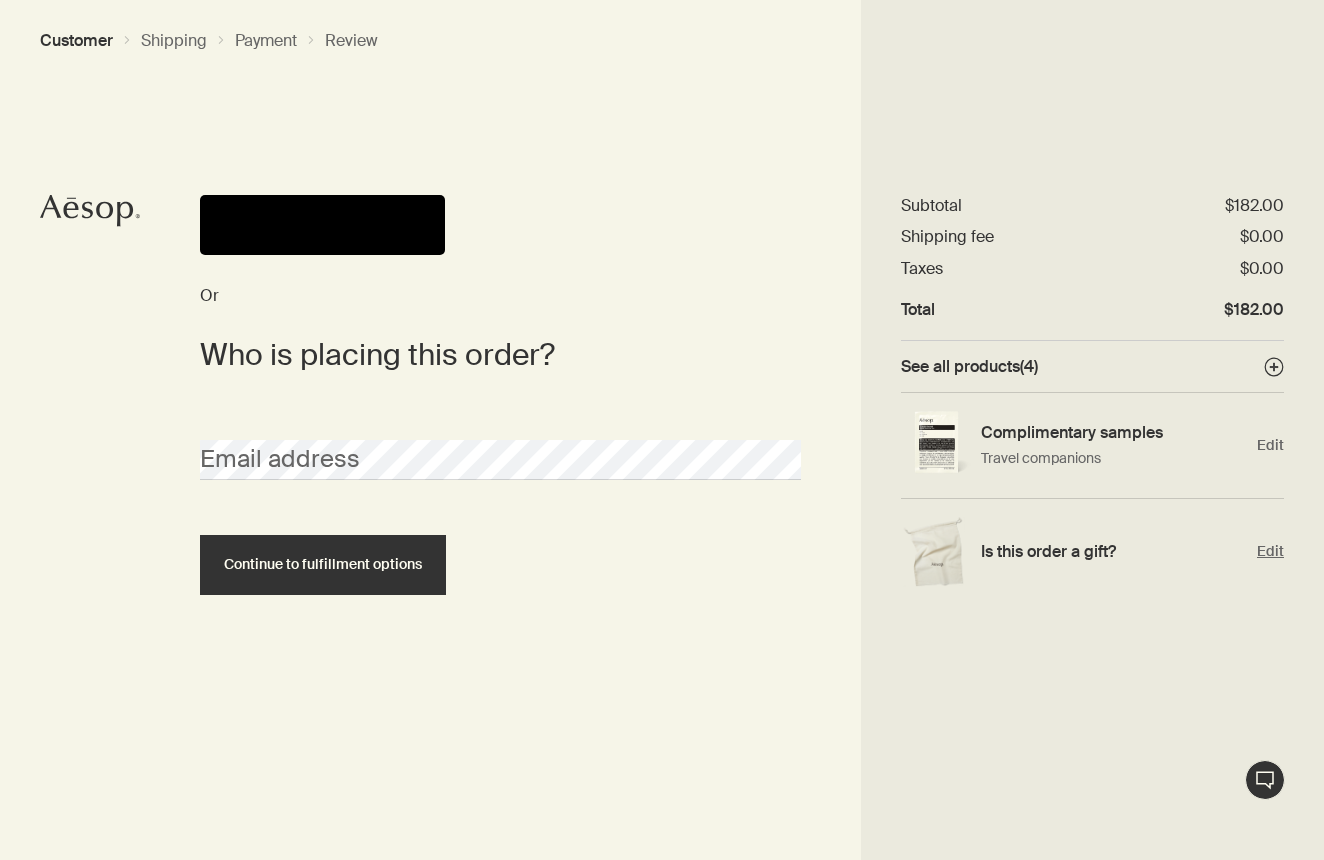 click on "Is this order a gift? Edit" at bounding box center (1092, 551) 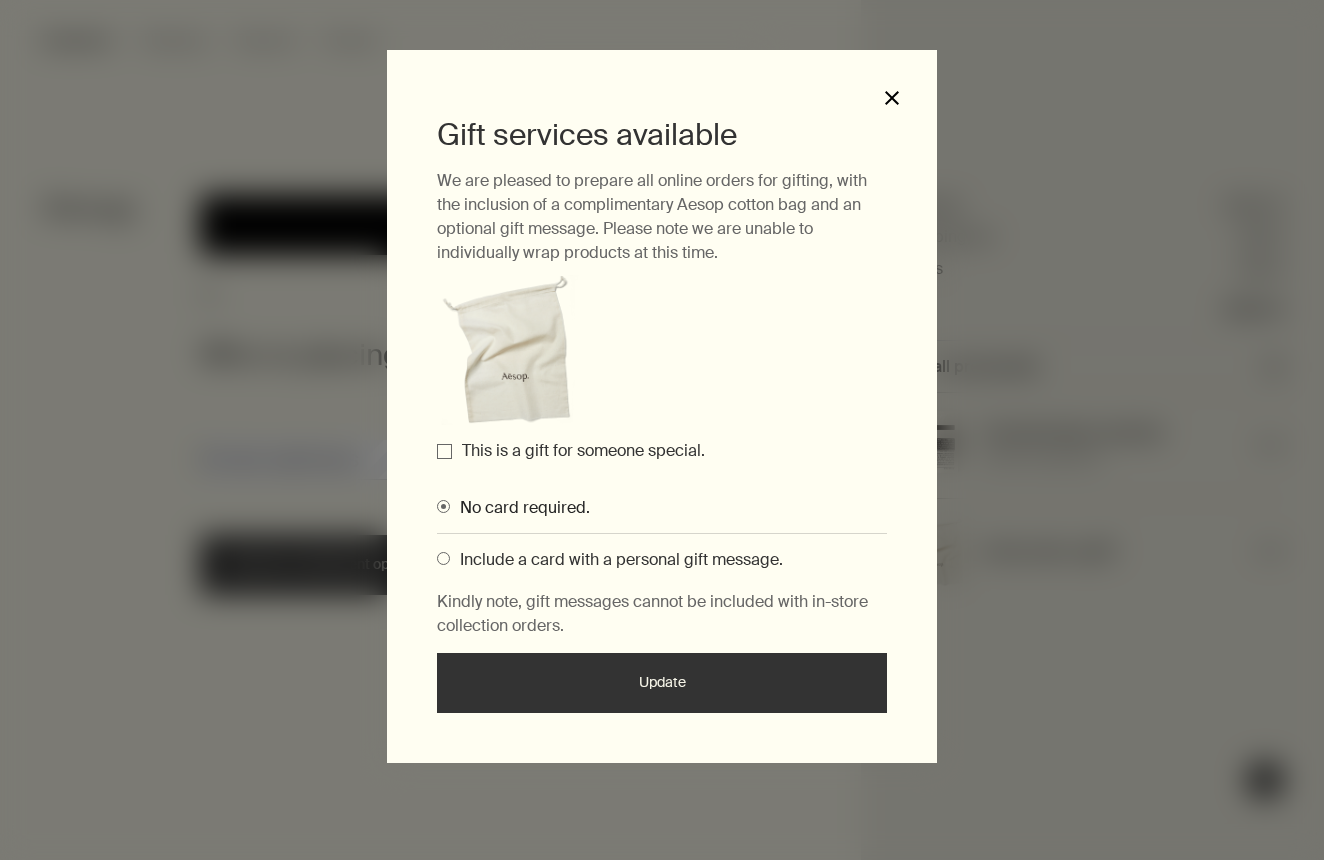 click on "close" at bounding box center [892, 98] 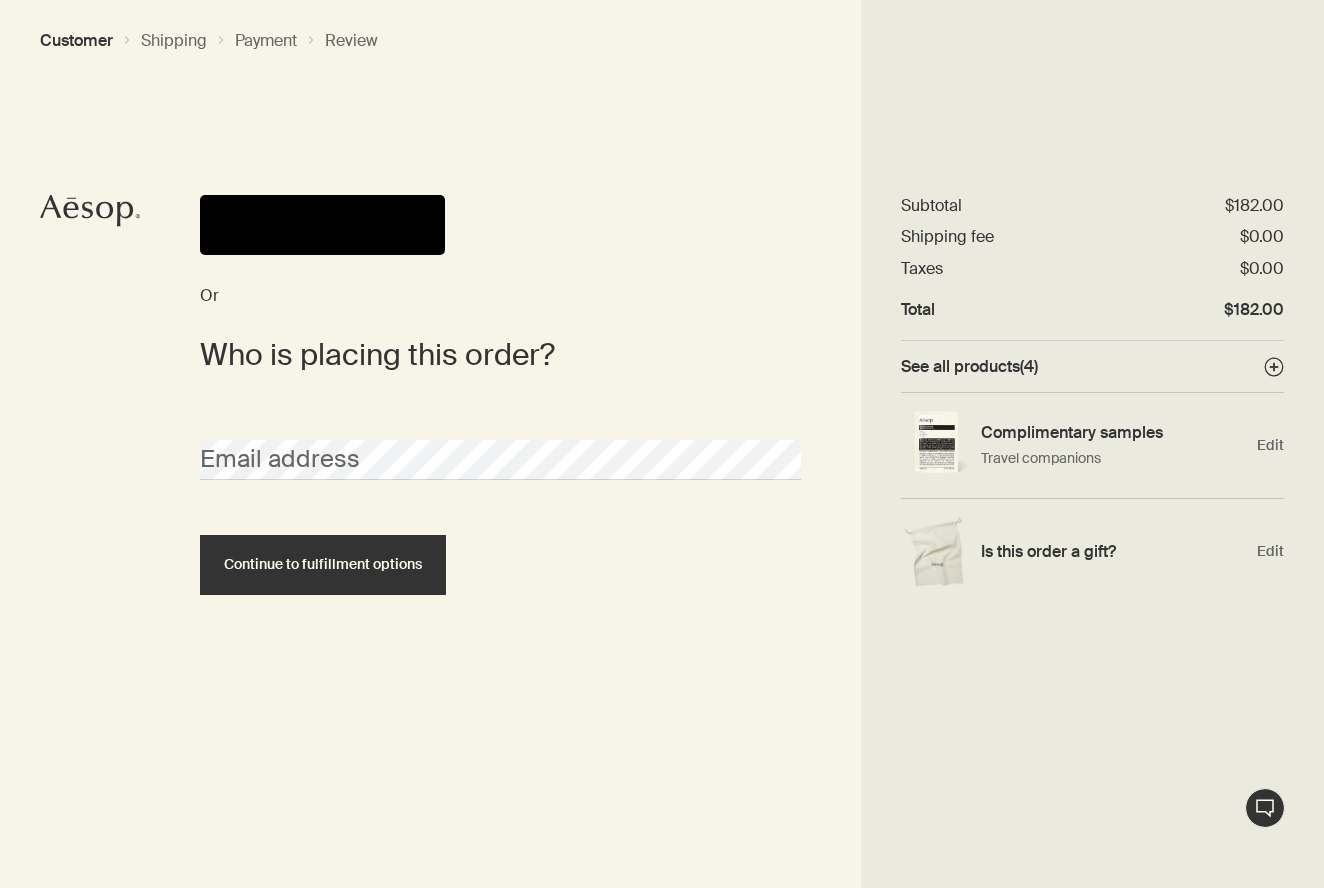 click on "Email address" at bounding box center (500, 442) 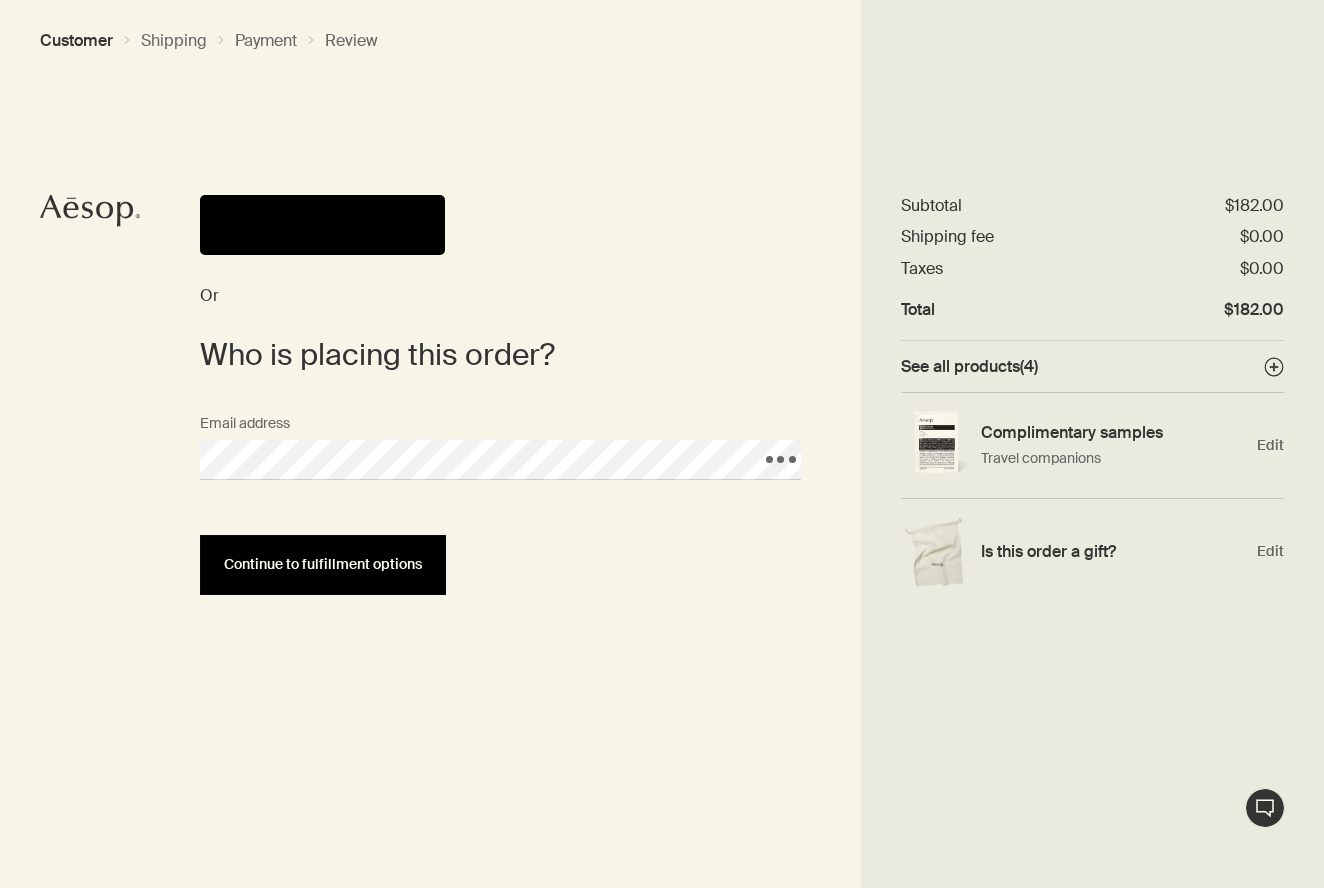 click on "Continue to fulfillment options" at bounding box center (323, 564) 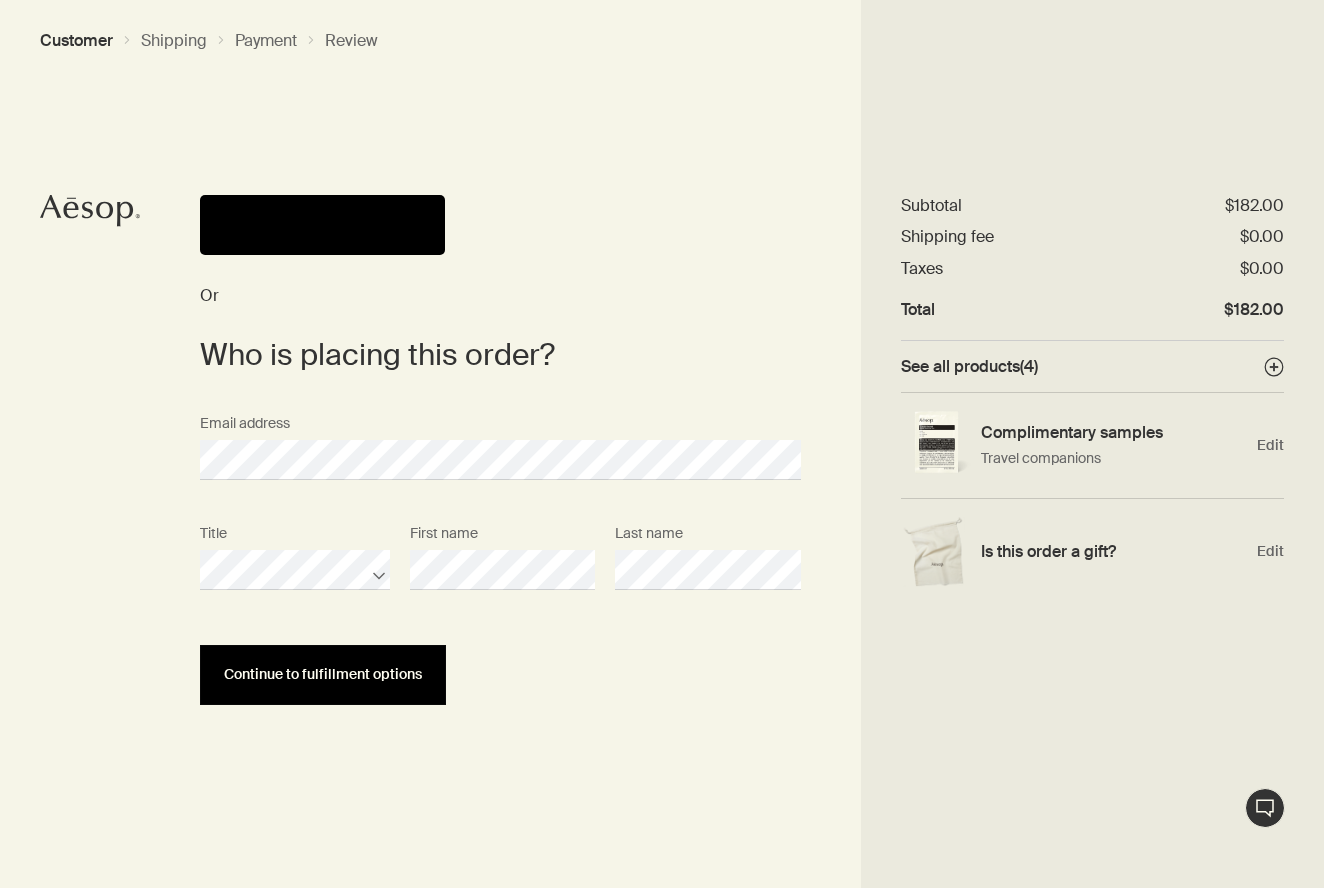 click on "Continue to fulfillment options" at bounding box center [323, 674] 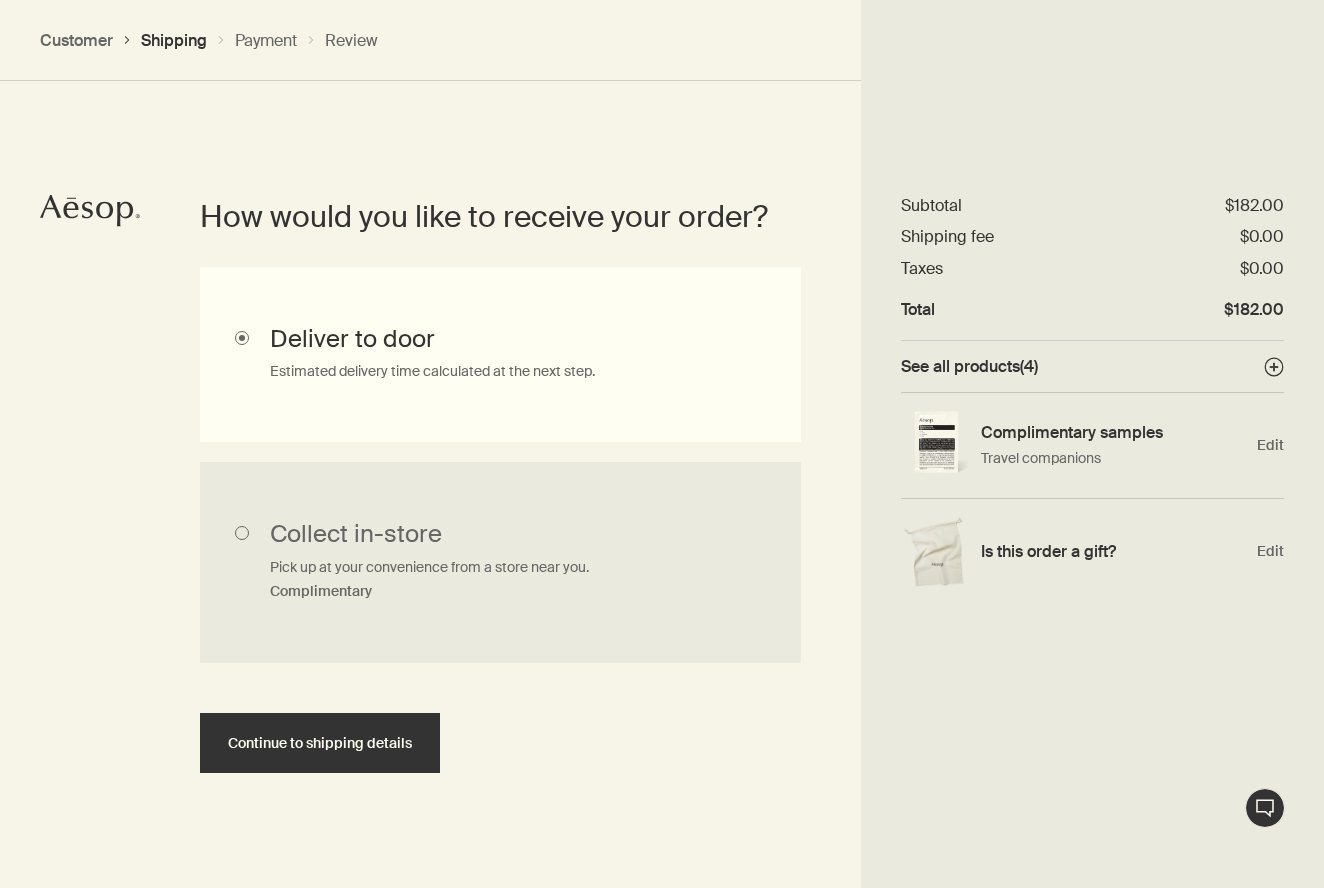 scroll, scrollTop: 447, scrollLeft: 0, axis: vertical 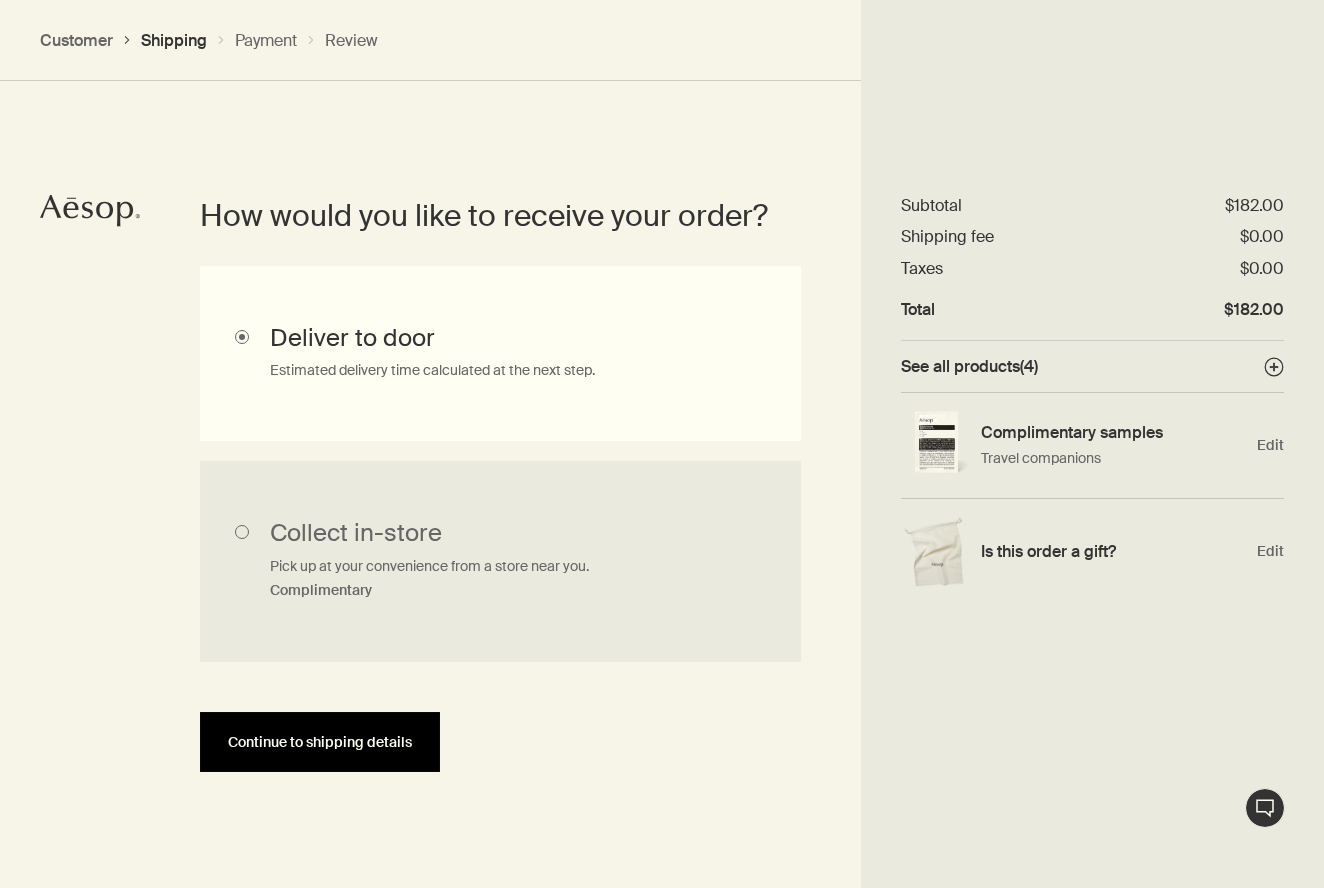 click on "Continue to shipping details" at bounding box center [320, 742] 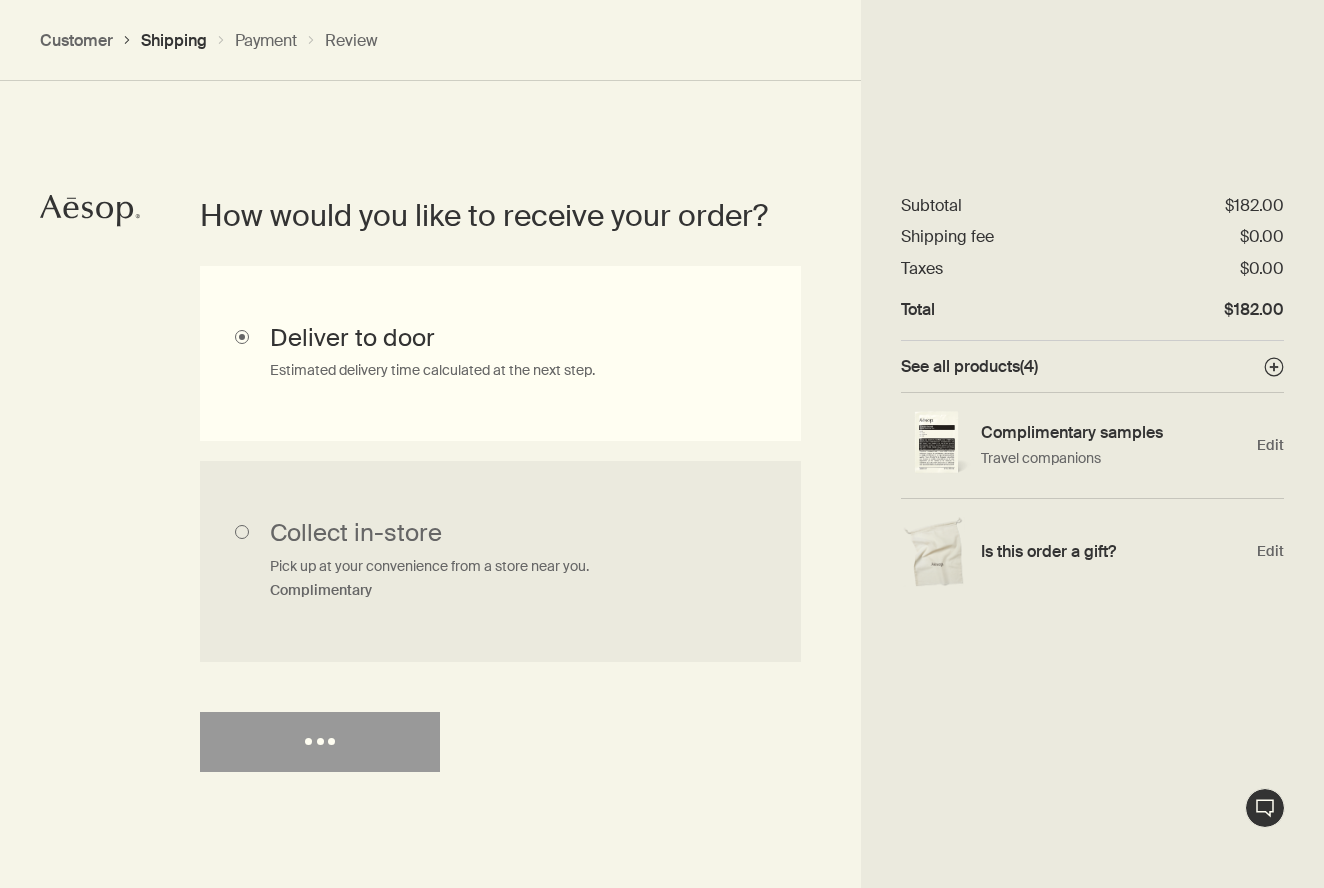 select on "CA" 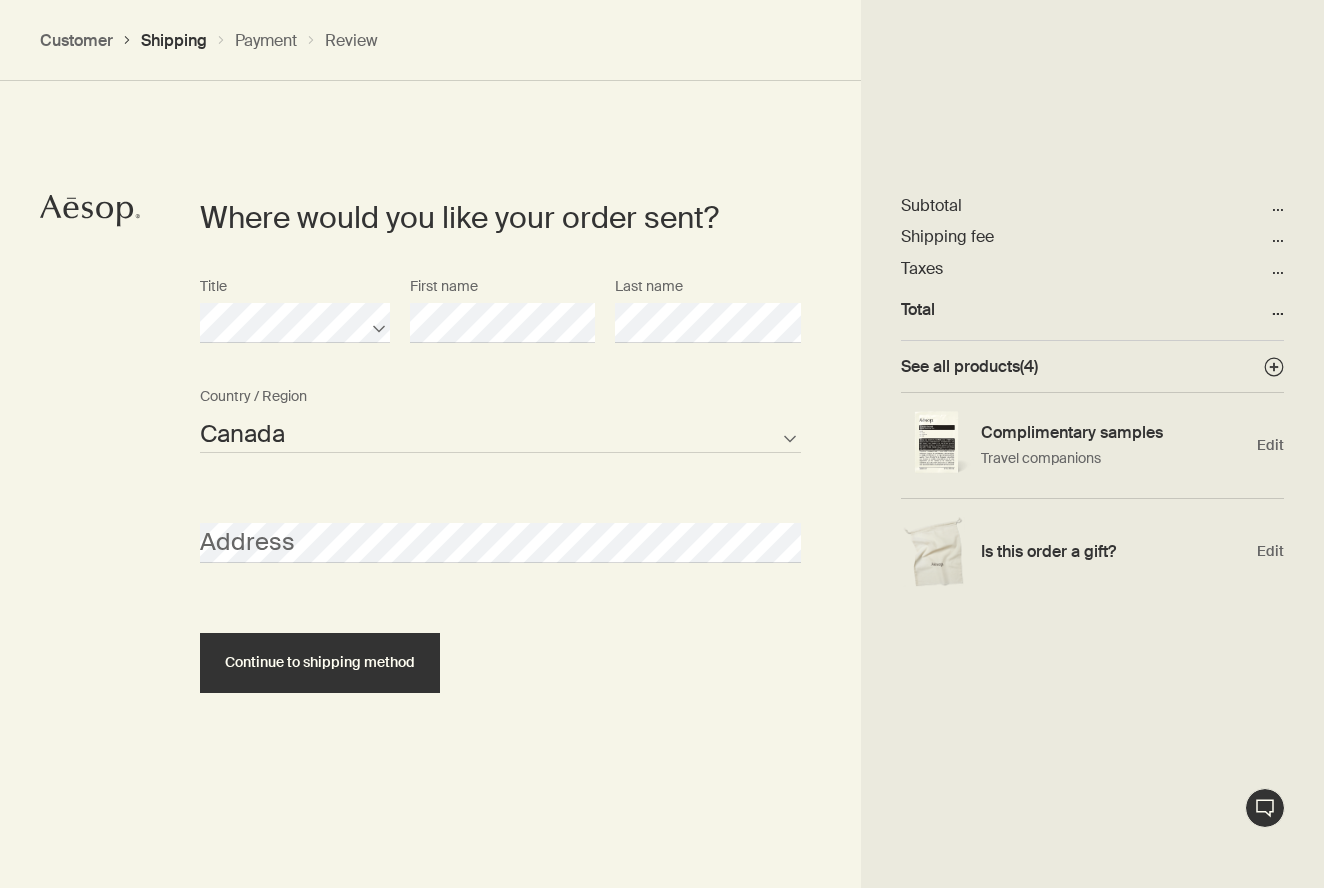 scroll, scrollTop: 863, scrollLeft: 0, axis: vertical 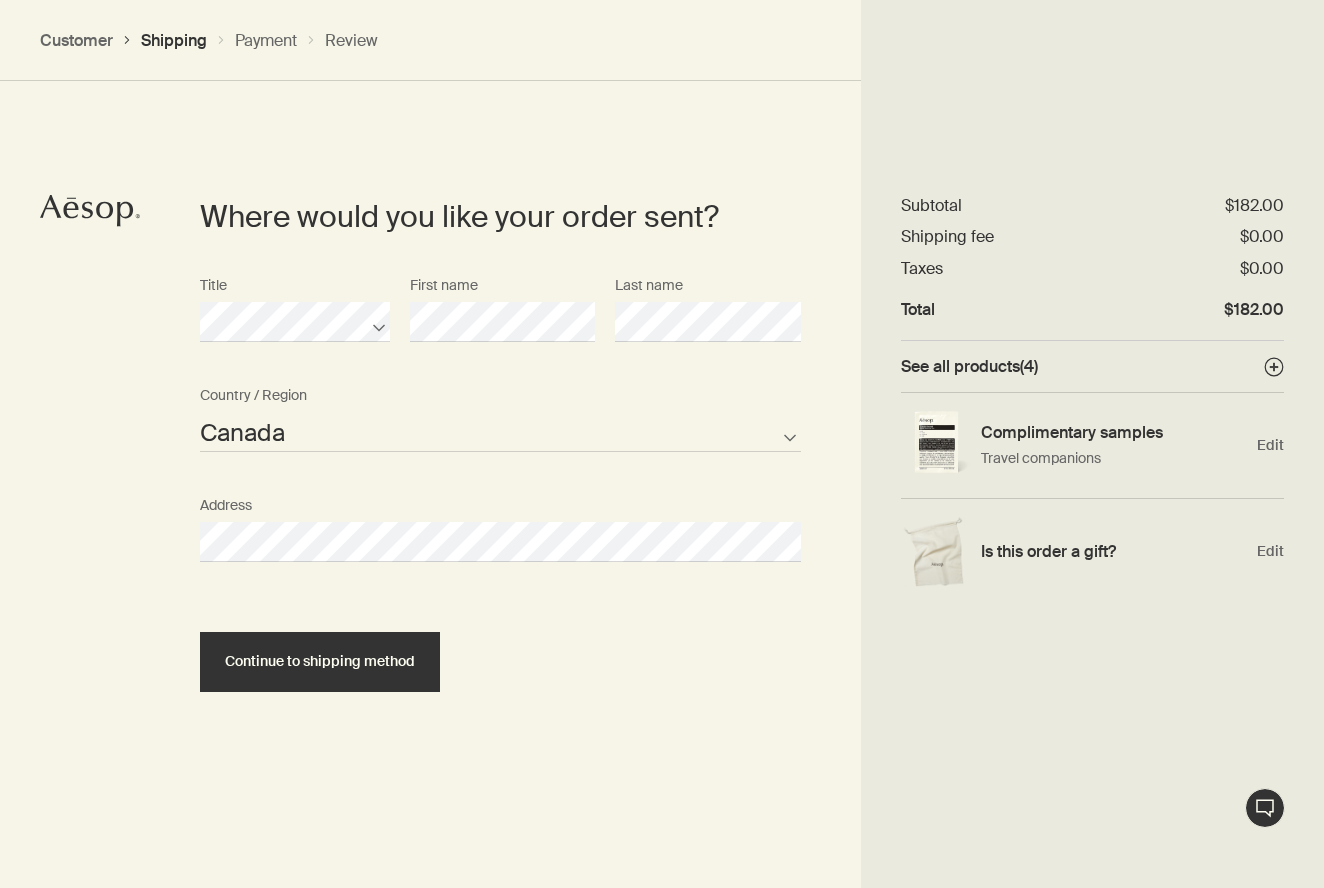 select on "CA" 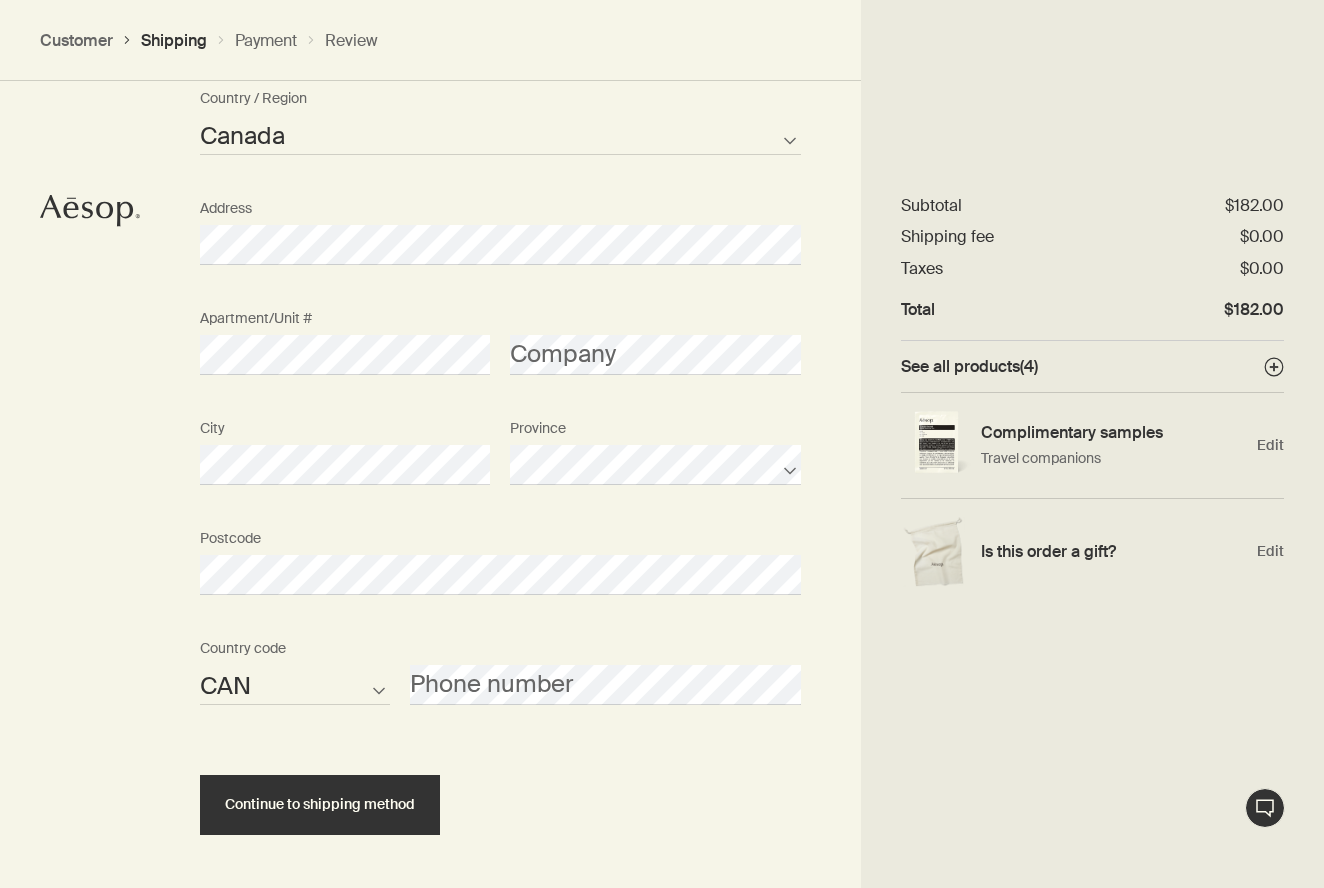 scroll, scrollTop: 1167, scrollLeft: 0, axis: vertical 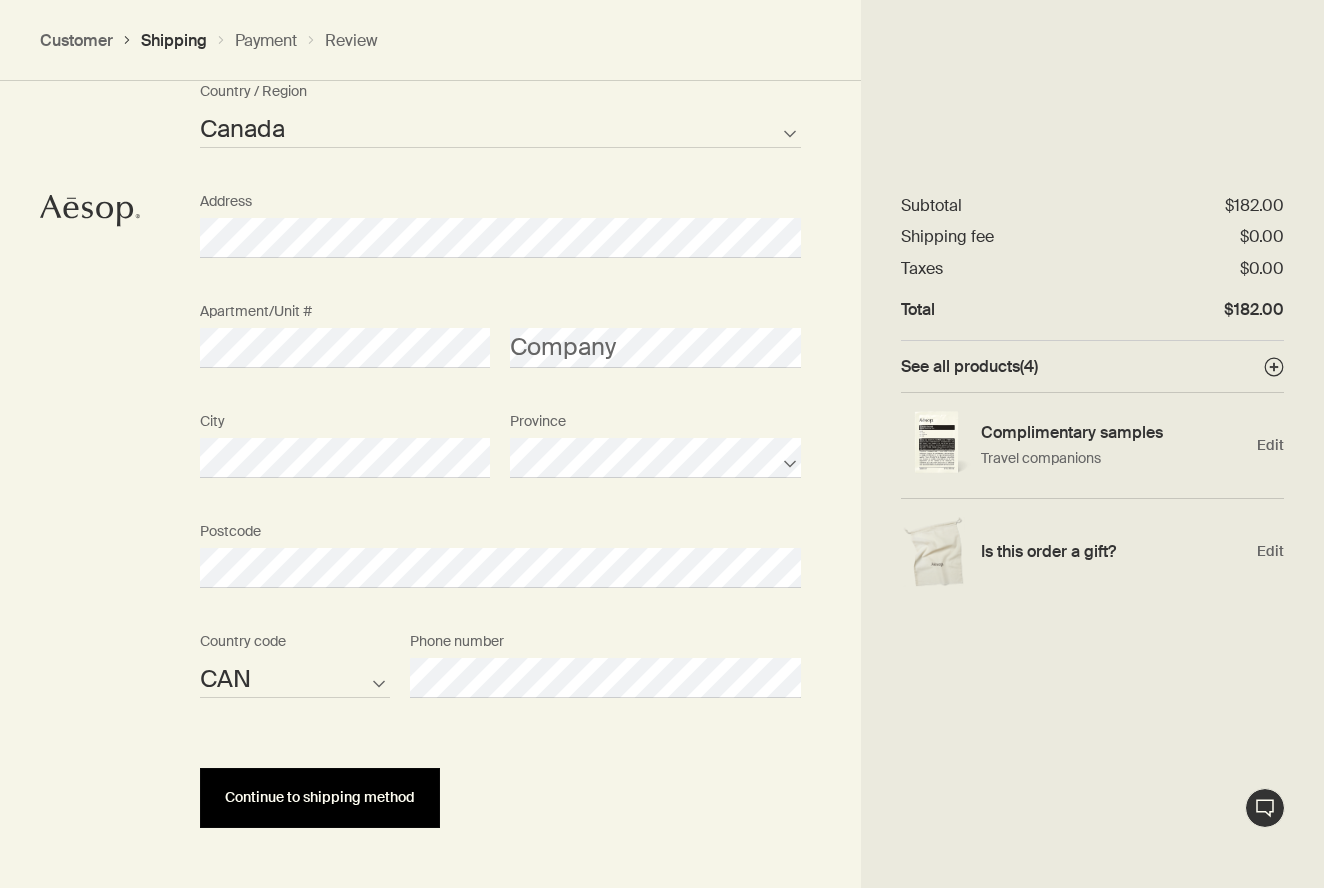 click on "Continue to shipping method" at bounding box center (320, 797) 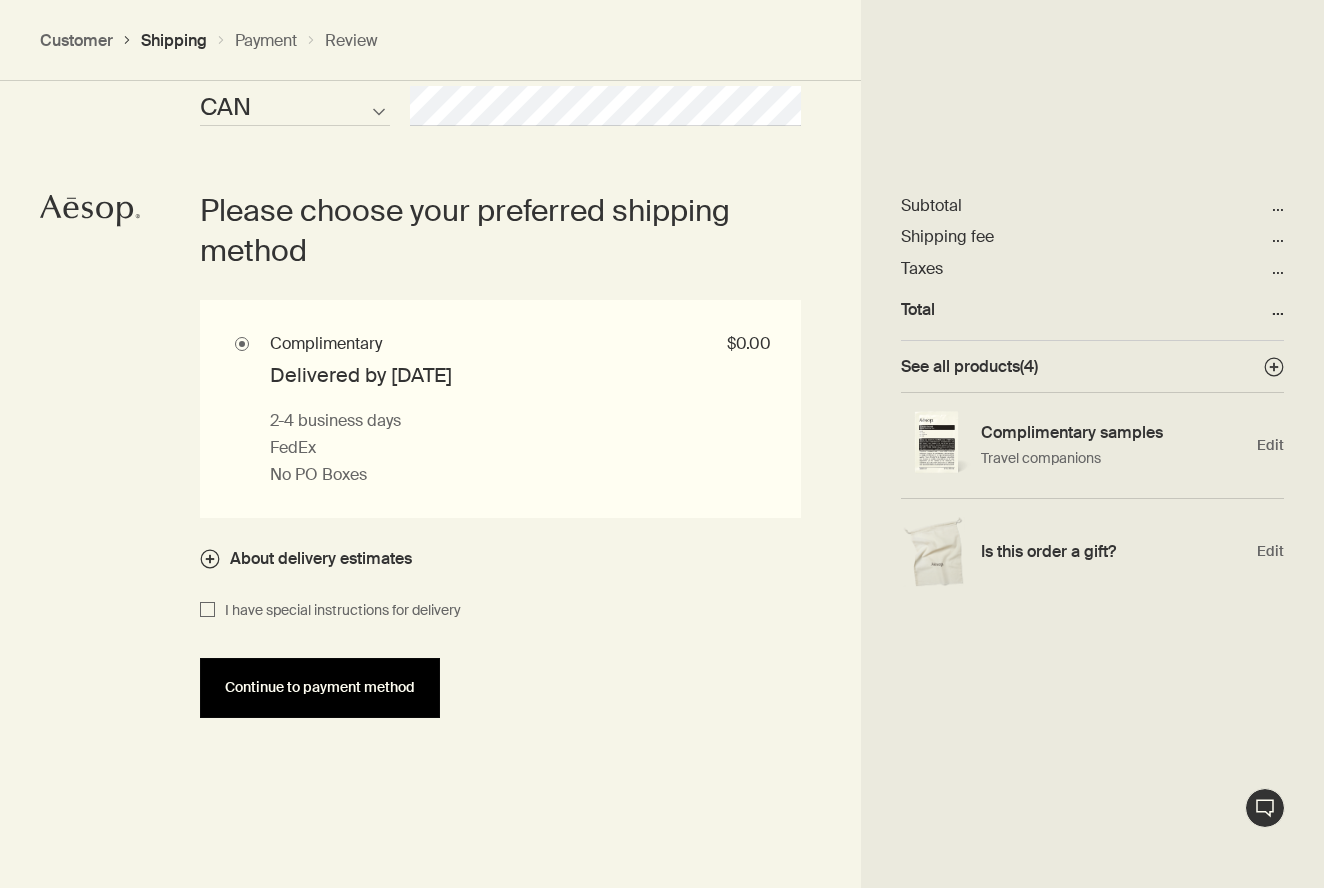 scroll, scrollTop: 1740, scrollLeft: 0, axis: vertical 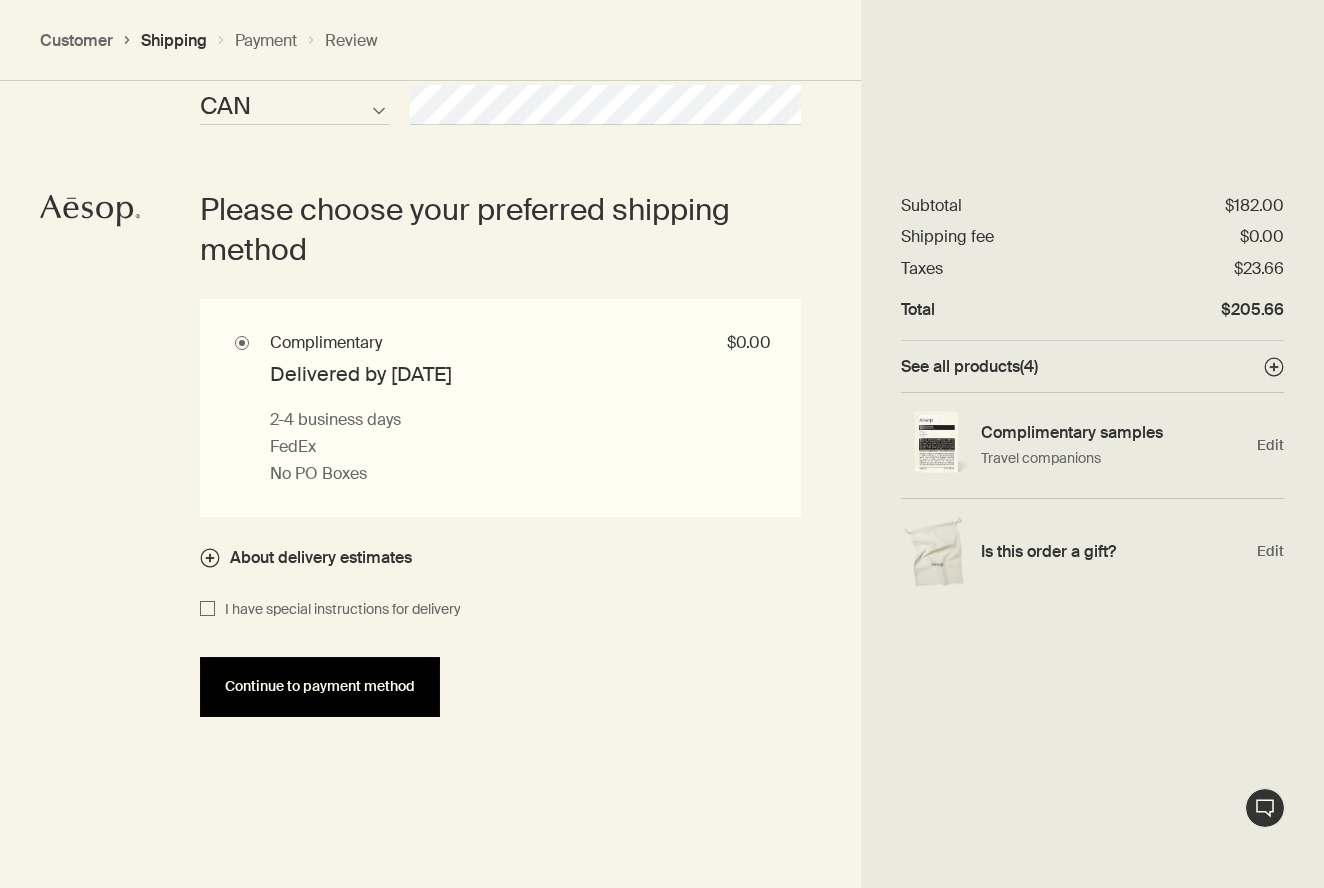 click on "Continue to payment method" at bounding box center (320, 687) 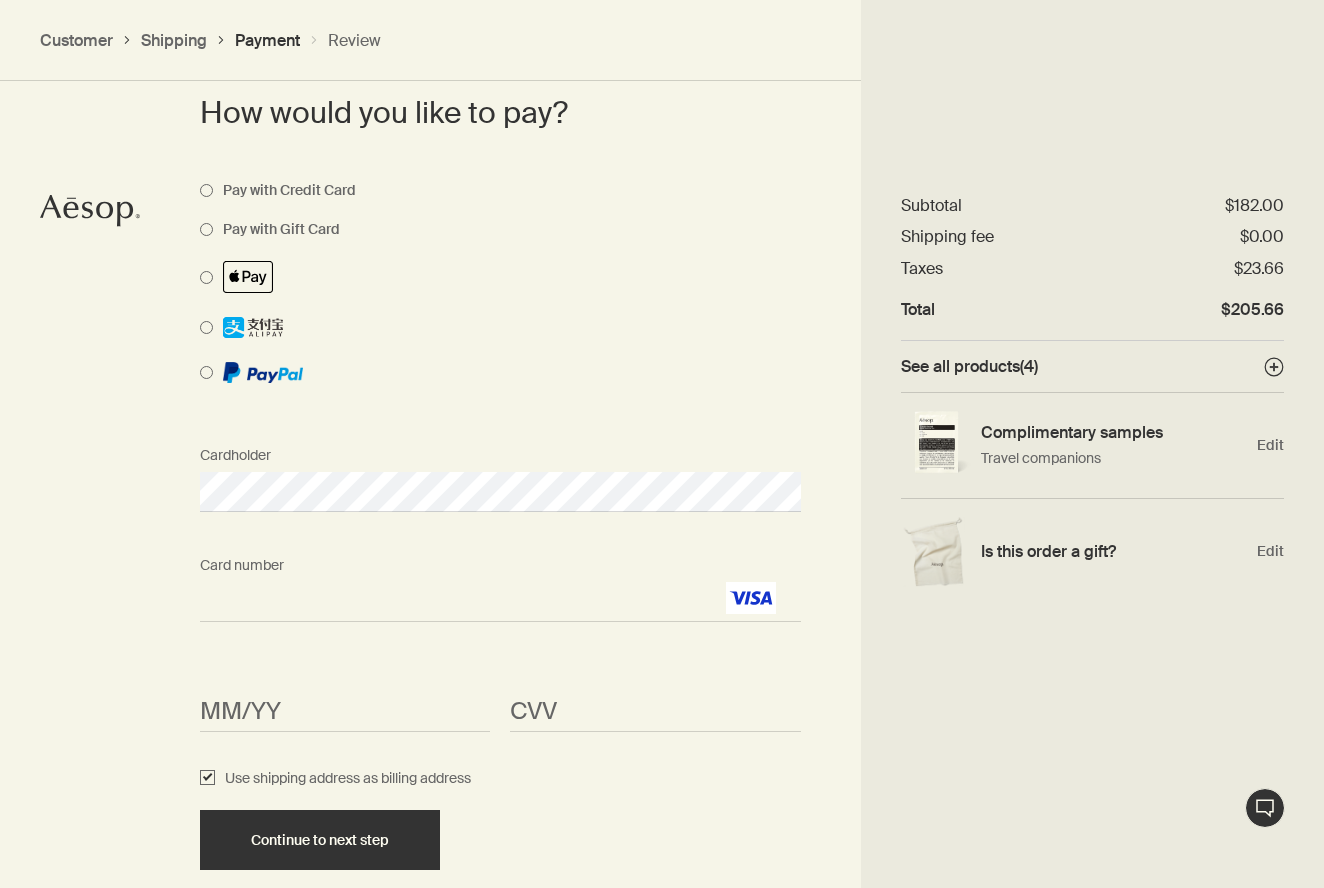 scroll, scrollTop: 1525, scrollLeft: 0, axis: vertical 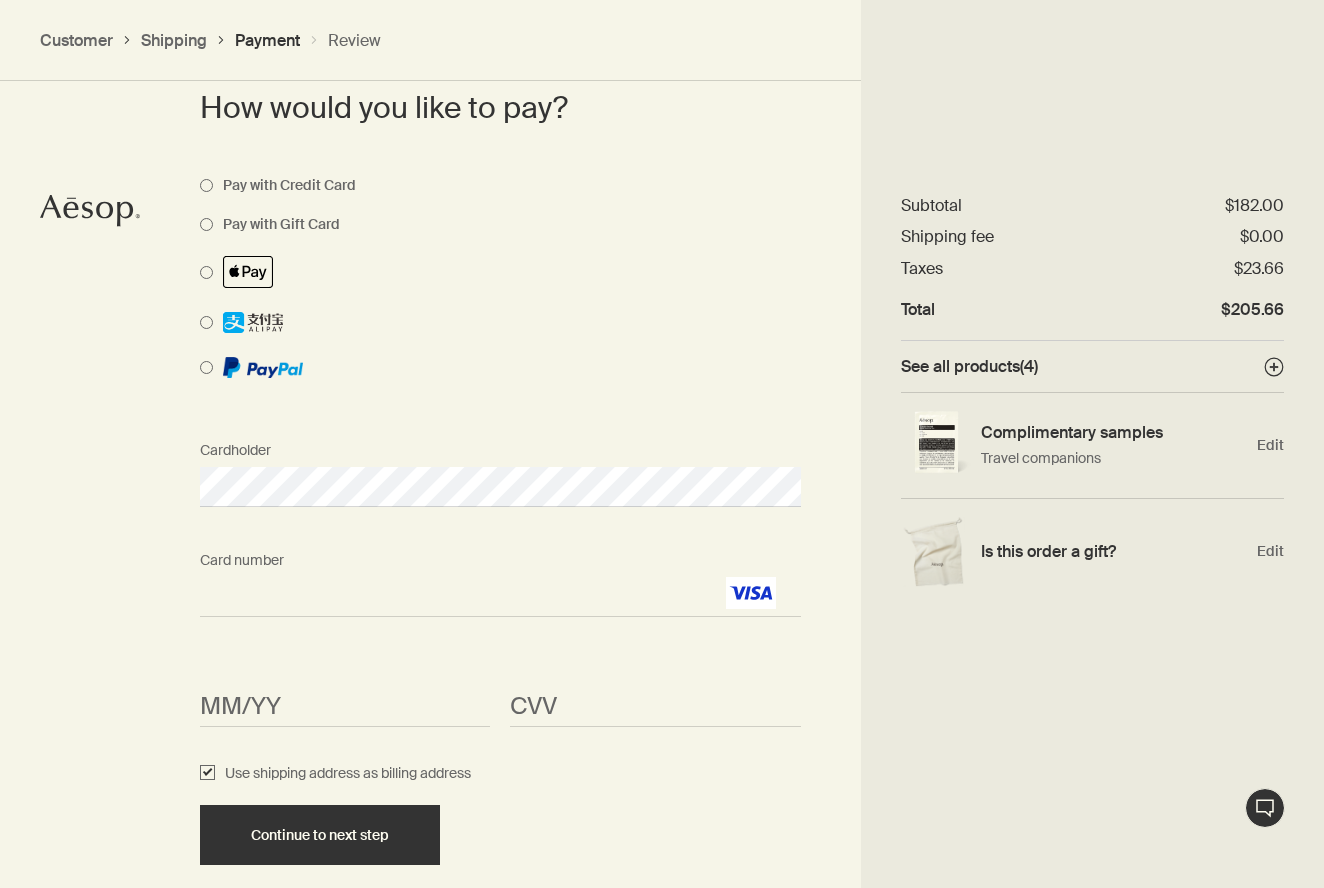 click on "<p>Your browser does not support iframes.</p>" at bounding box center (345, 707) 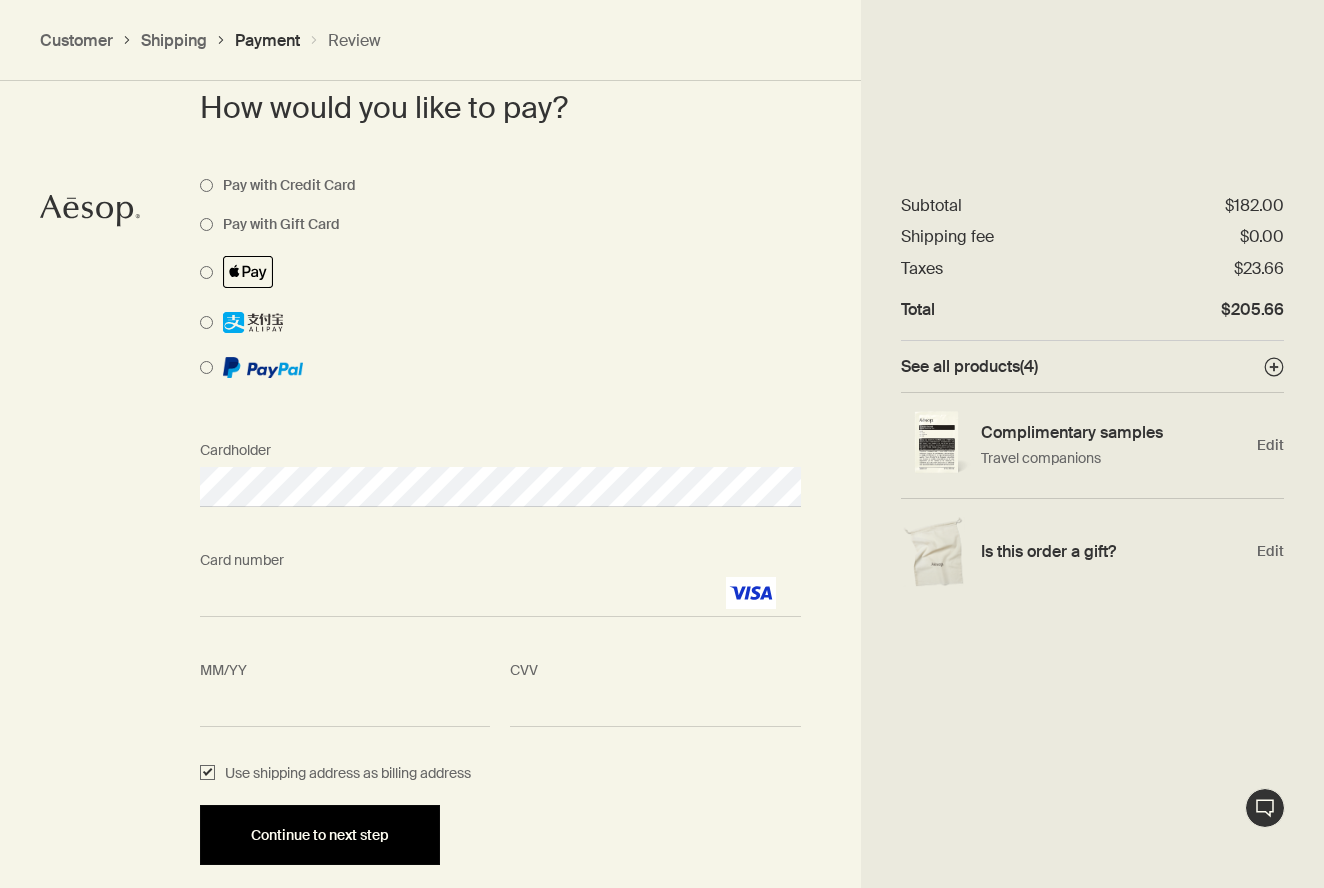 click on "Continue to next step" at bounding box center (320, 835) 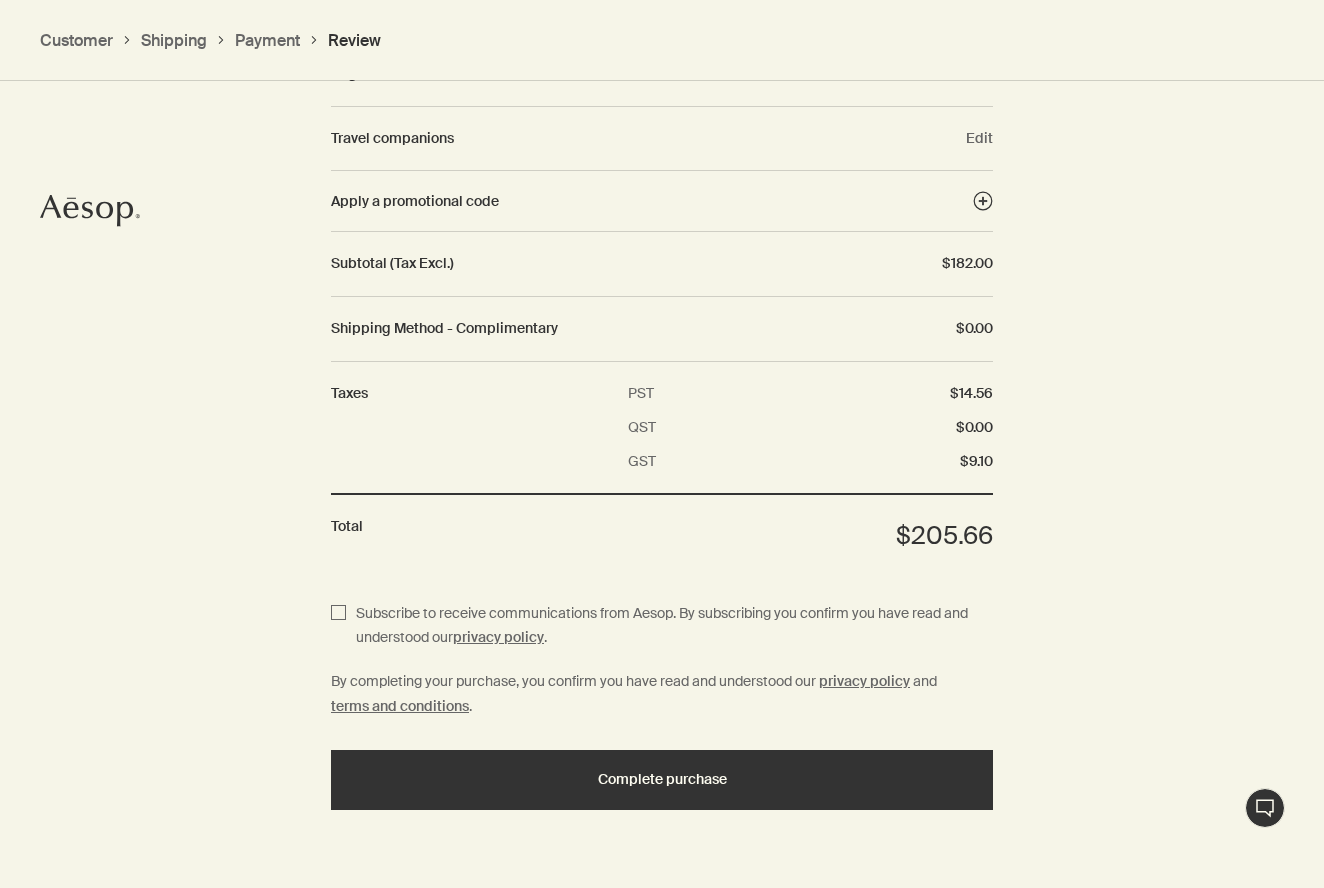 scroll, scrollTop: 2481, scrollLeft: 0, axis: vertical 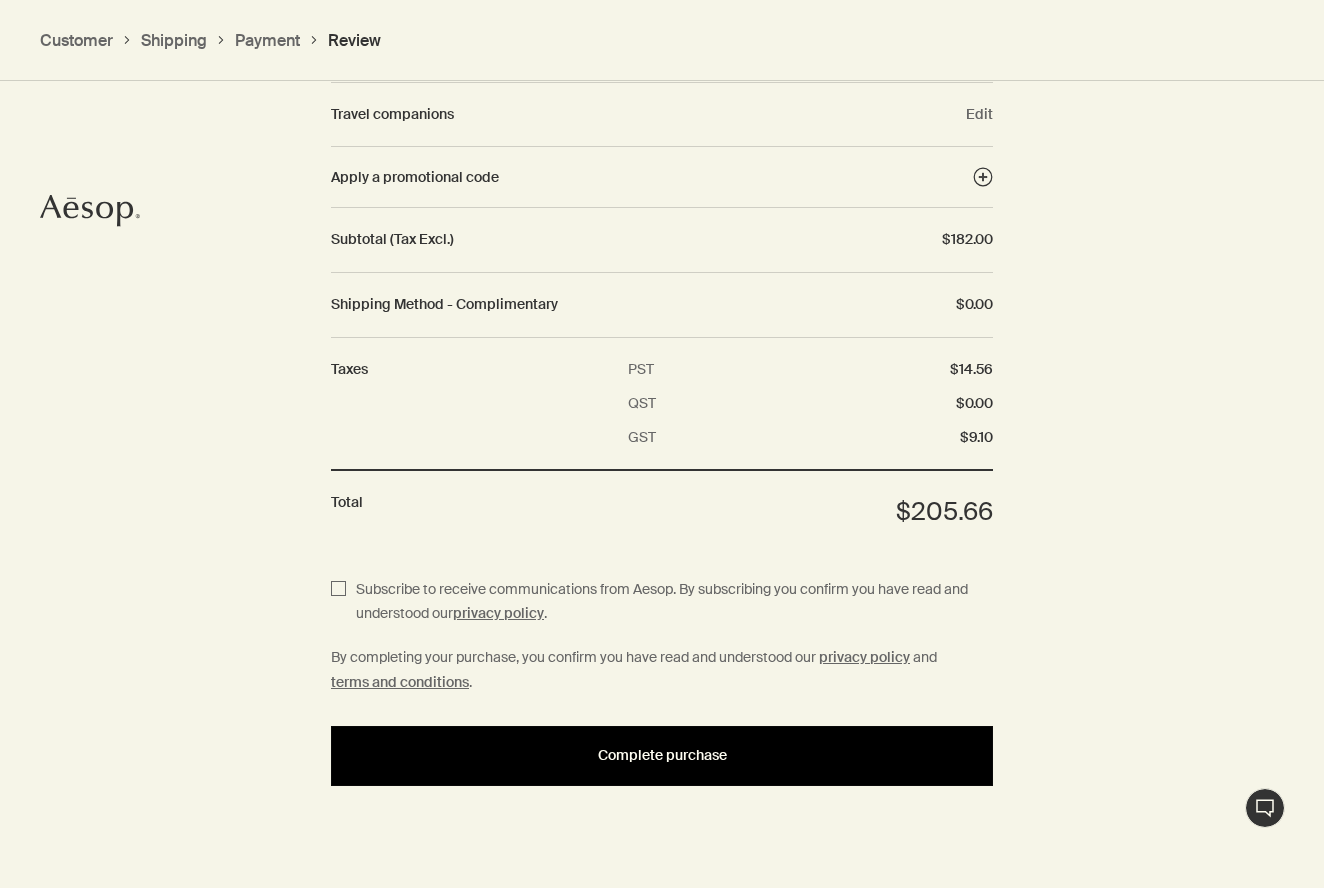 click on "Complete purchase" at bounding box center [662, 755] 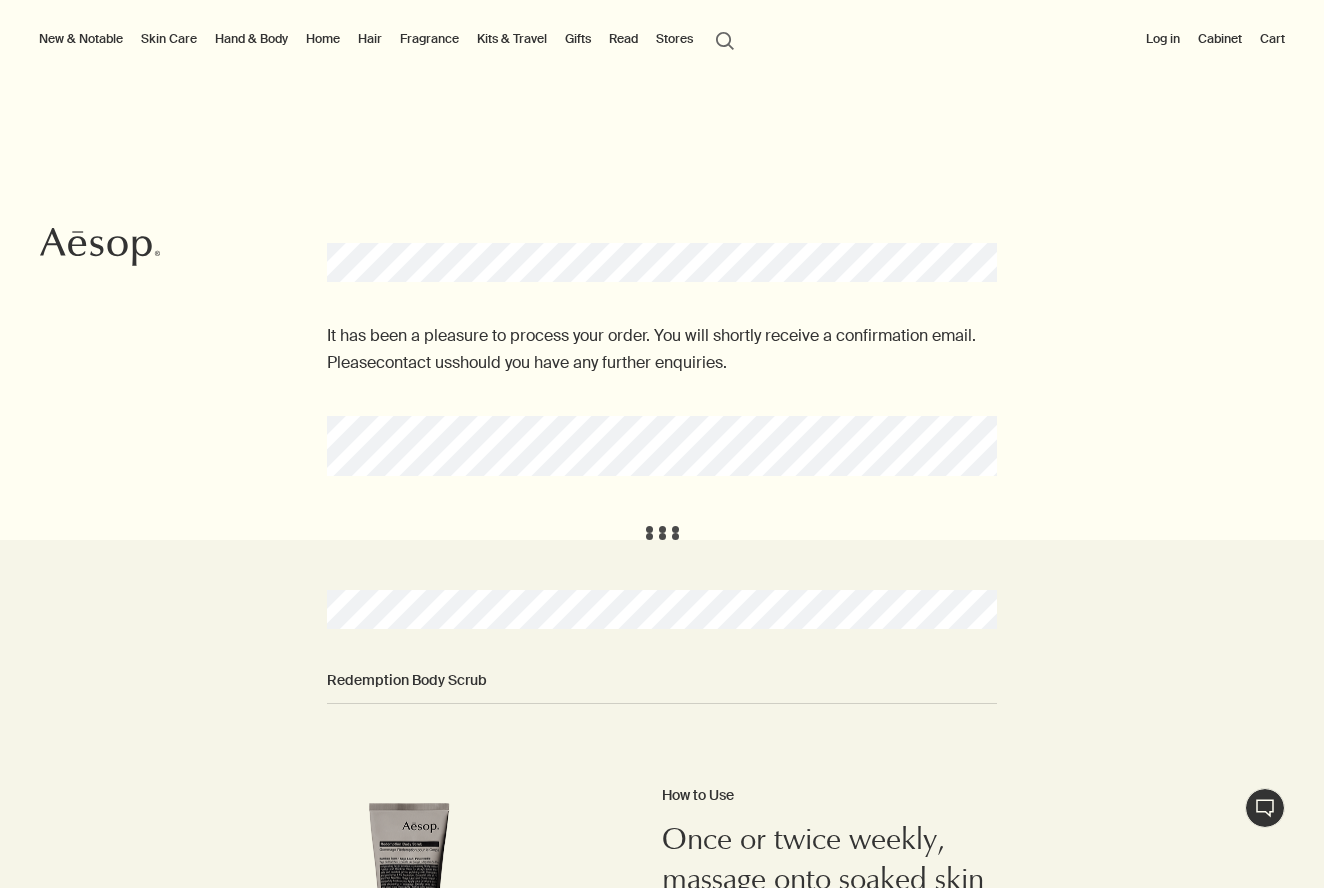 scroll, scrollTop: 0, scrollLeft: 0, axis: both 